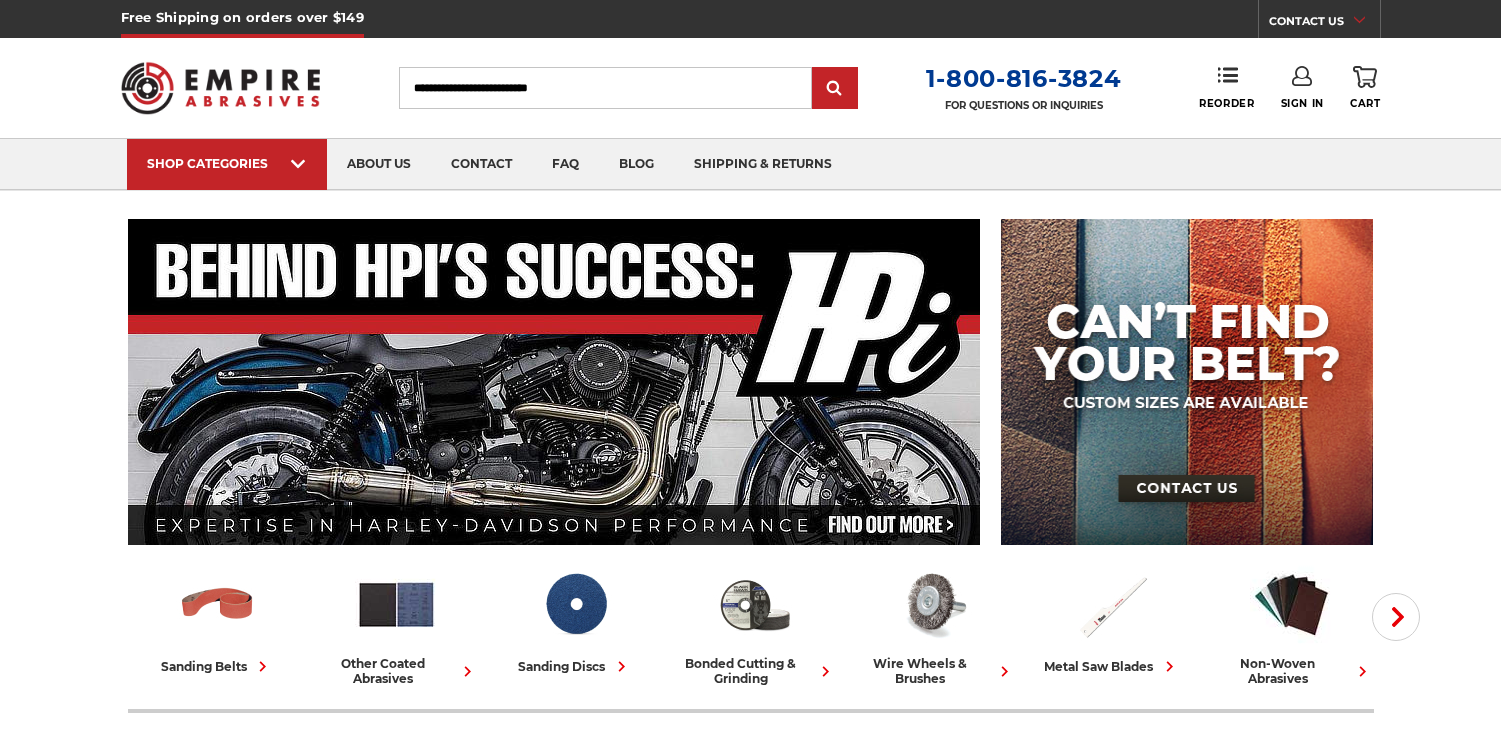 scroll, scrollTop: 0, scrollLeft: 0, axis: both 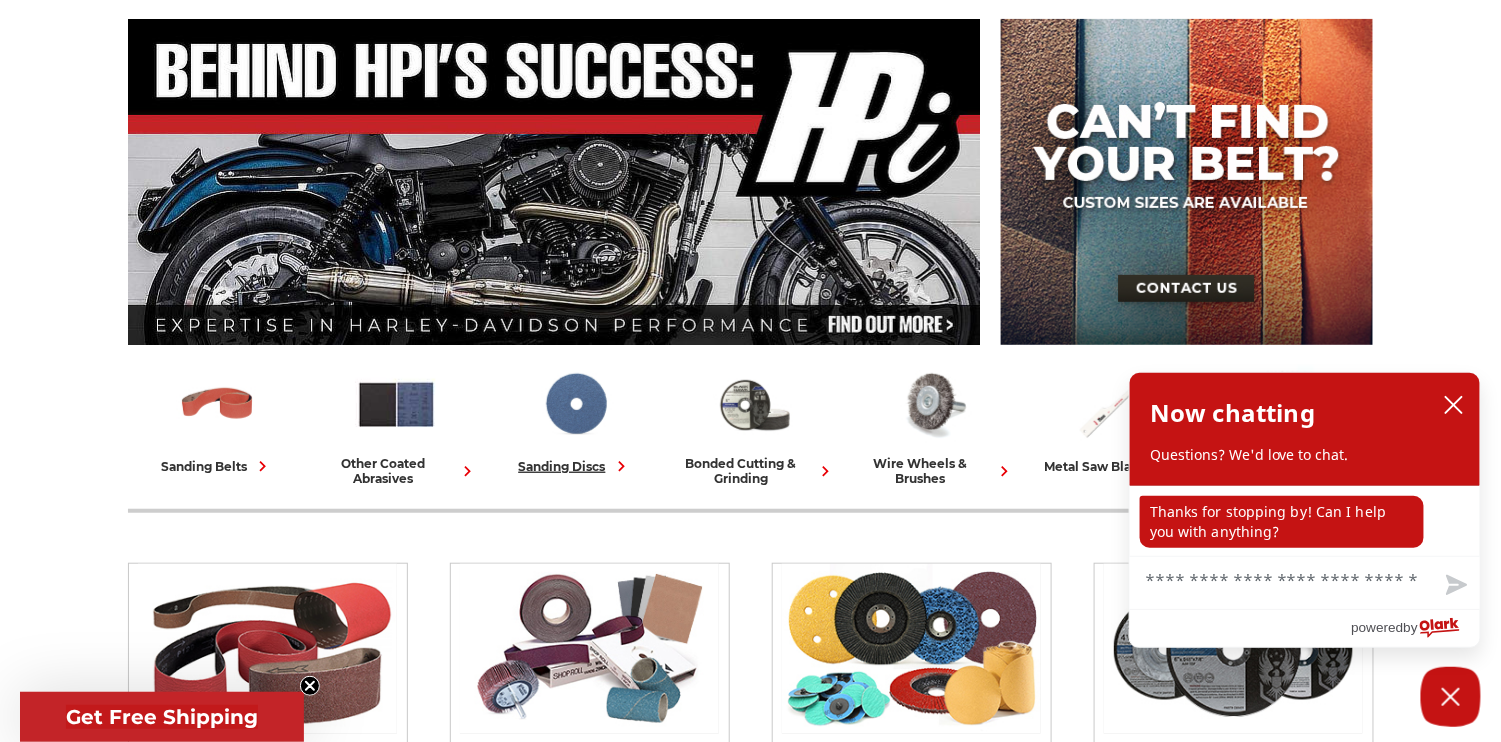 click at bounding box center [575, 404] 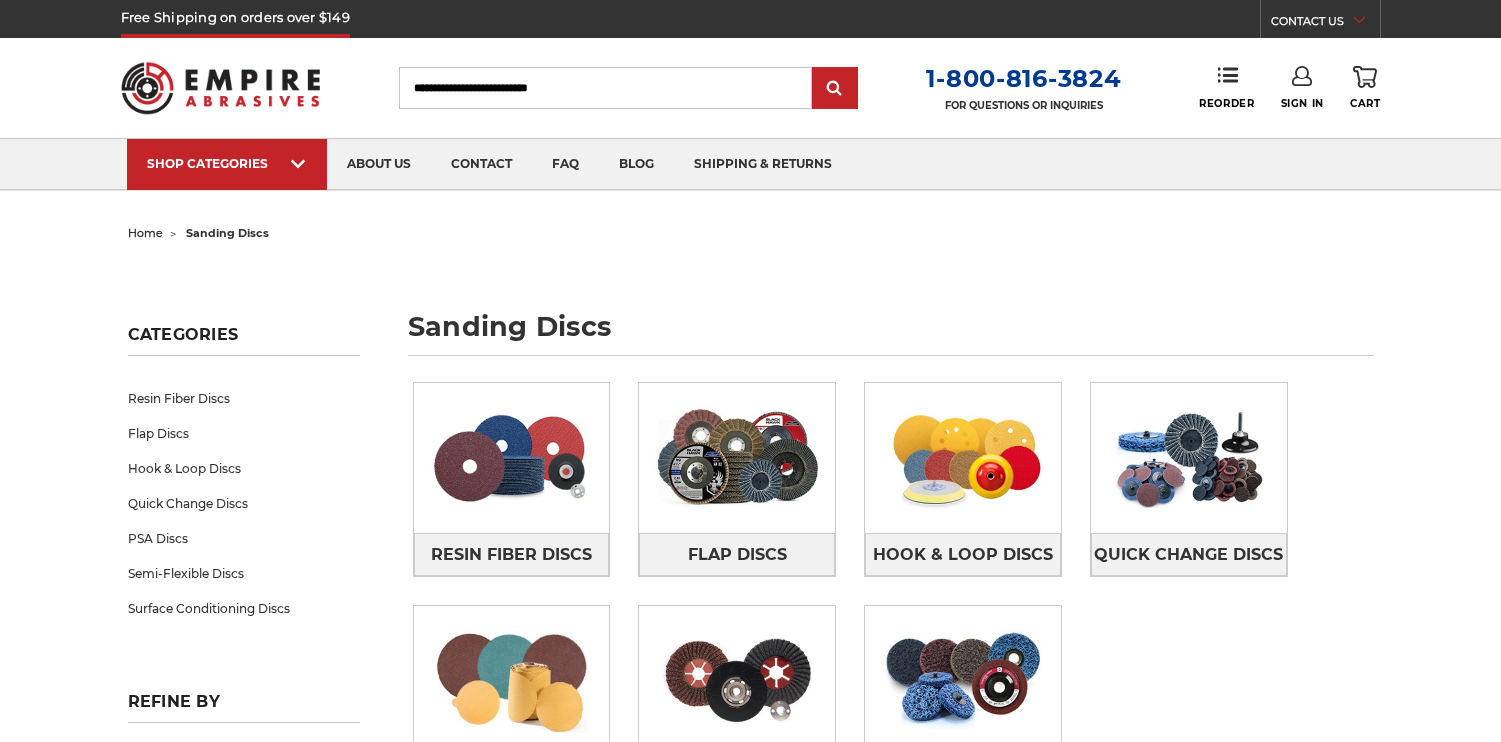 scroll, scrollTop: 0, scrollLeft: 0, axis: both 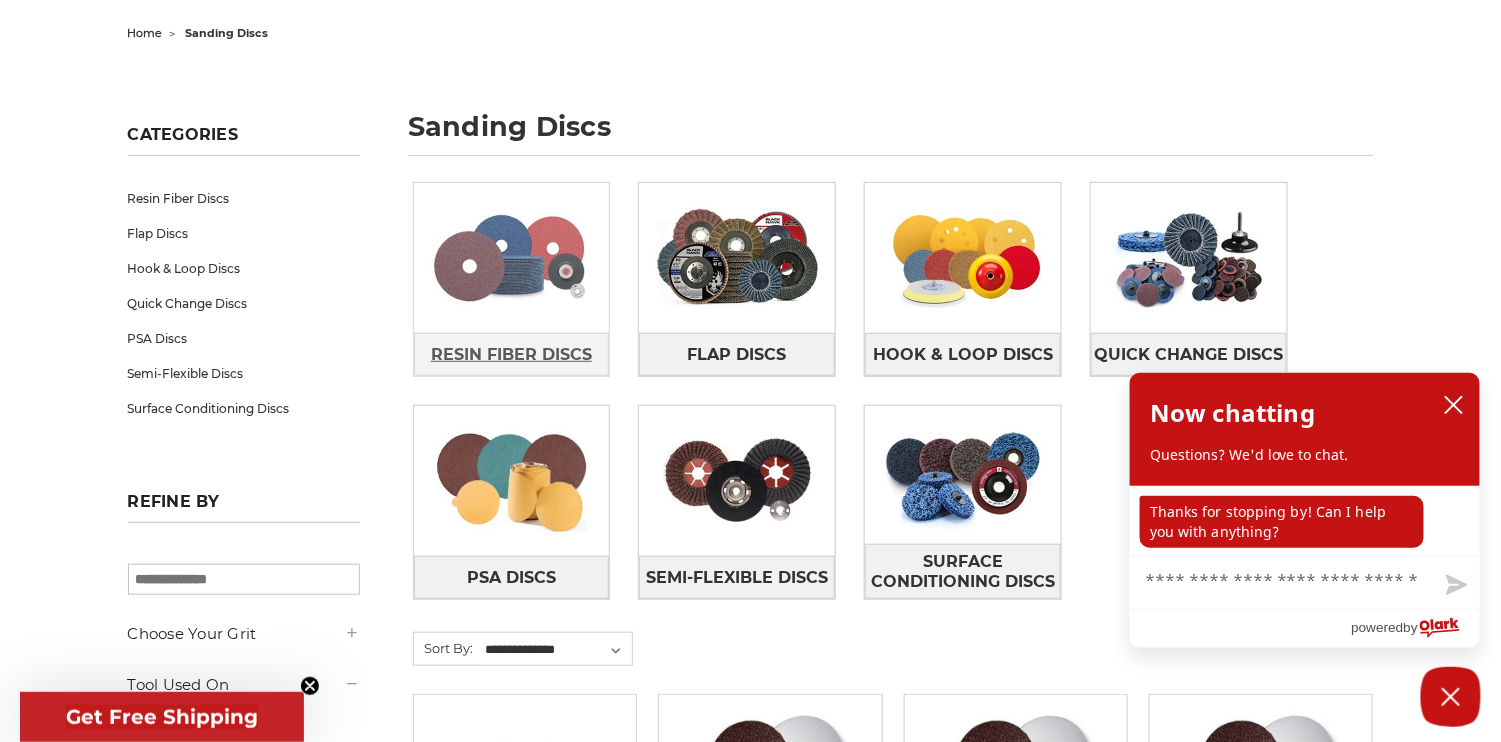 click on "Resin Fiber Discs" at bounding box center (511, 355) 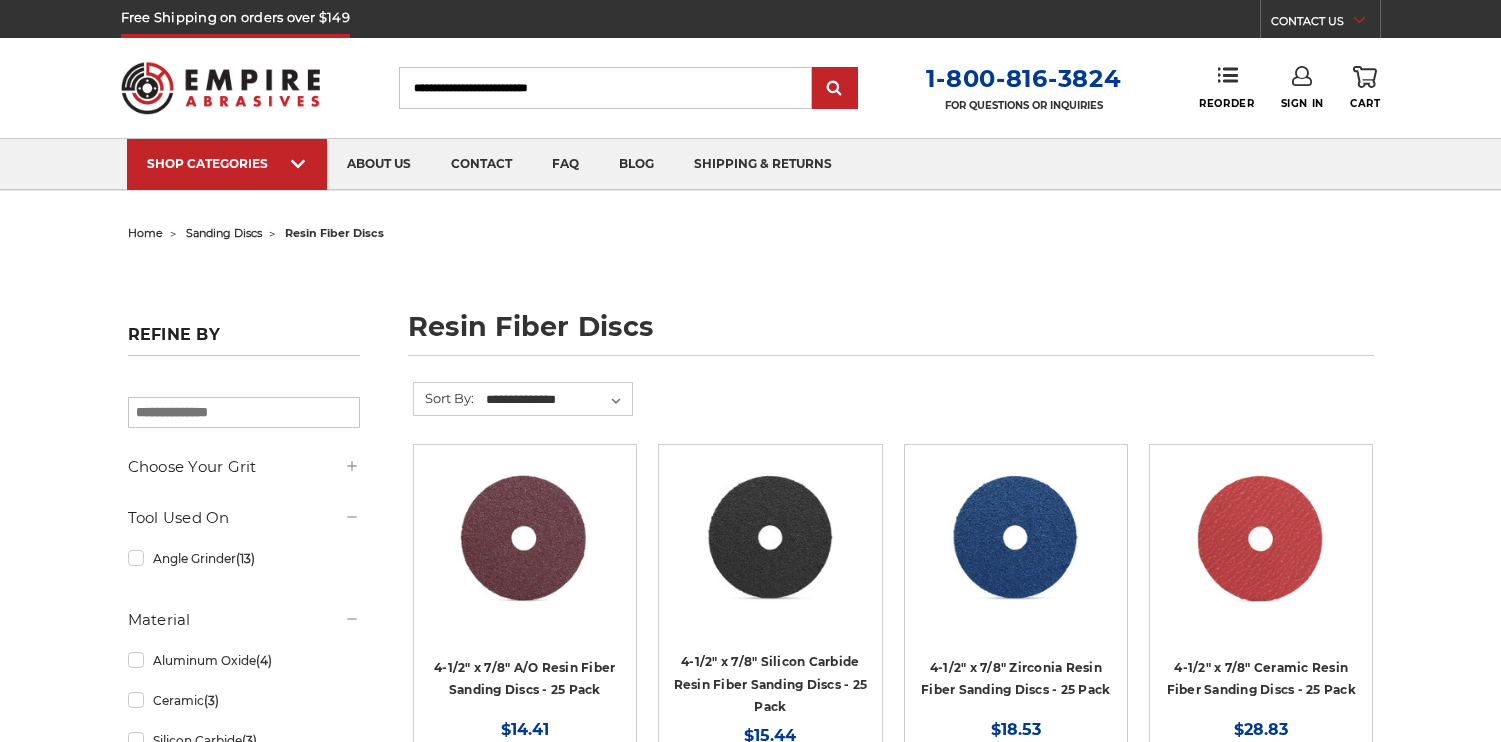 scroll, scrollTop: 0, scrollLeft: 0, axis: both 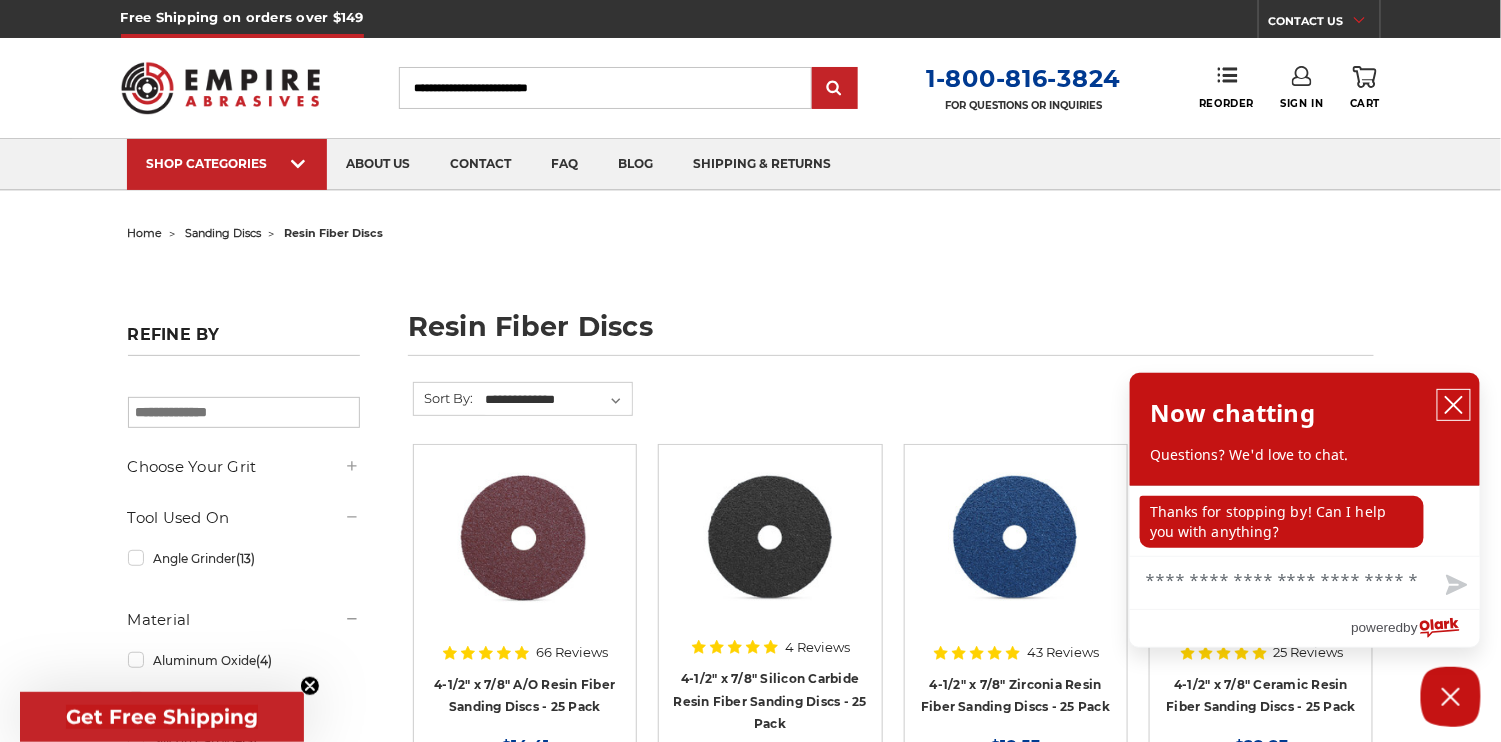click 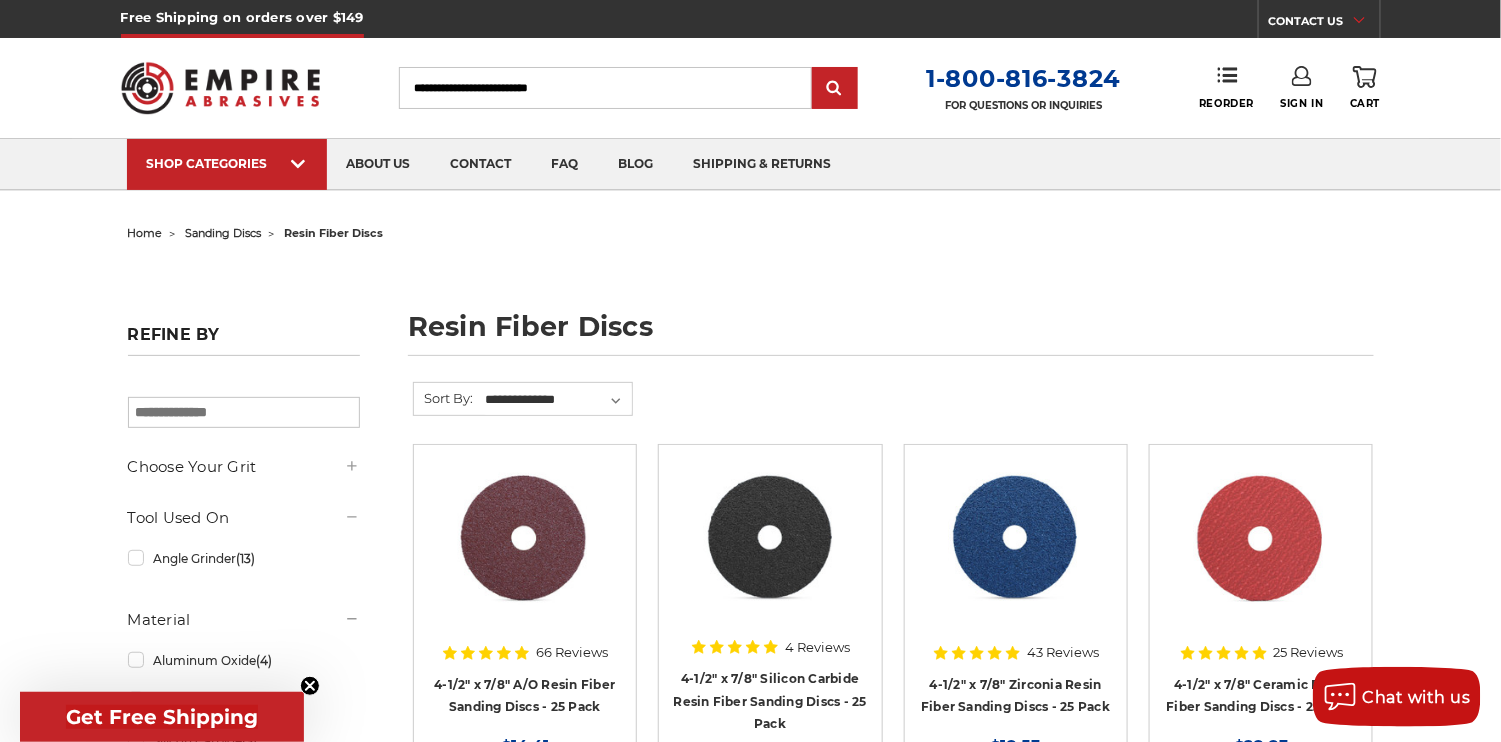 scroll, scrollTop: 200, scrollLeft: 0, axis: vertical 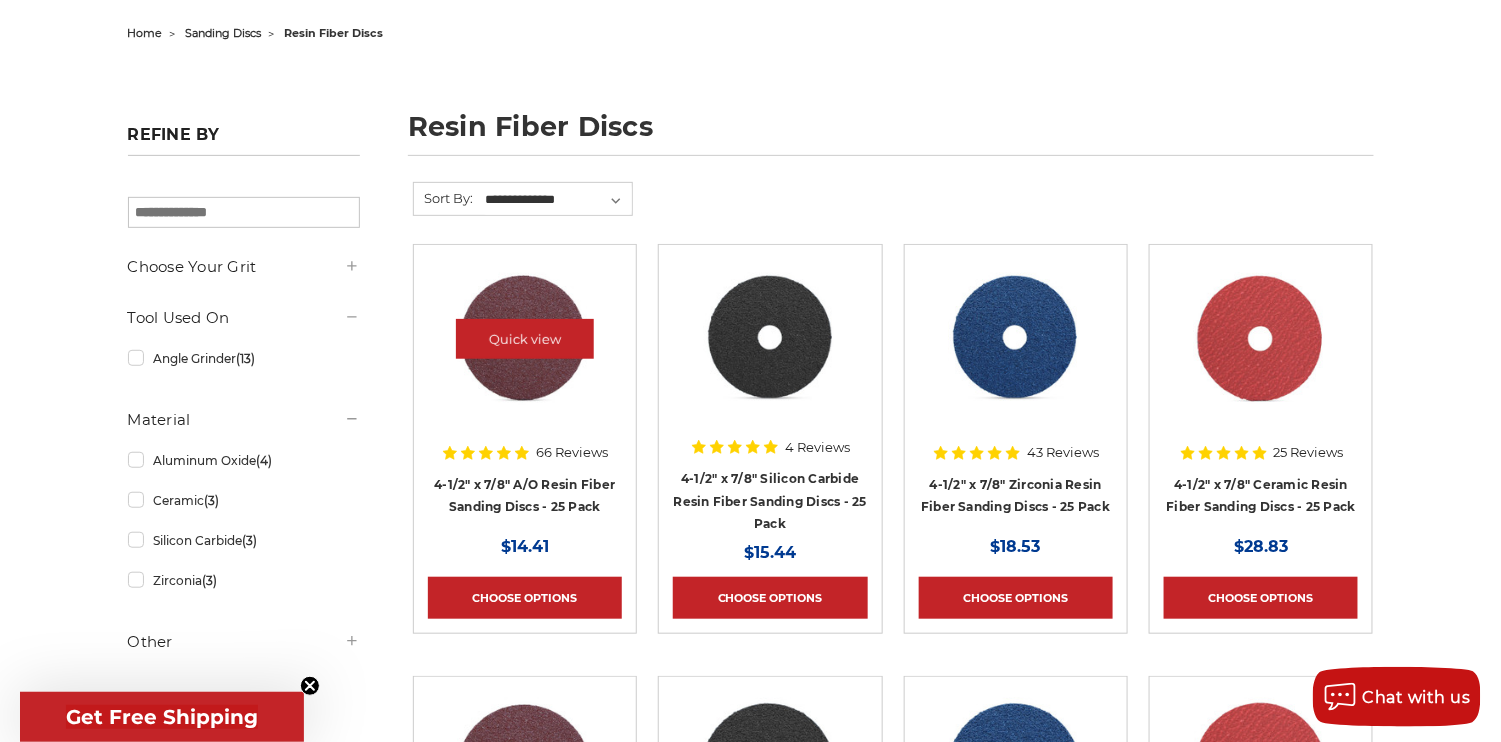 click at bounding box center (525, 339) 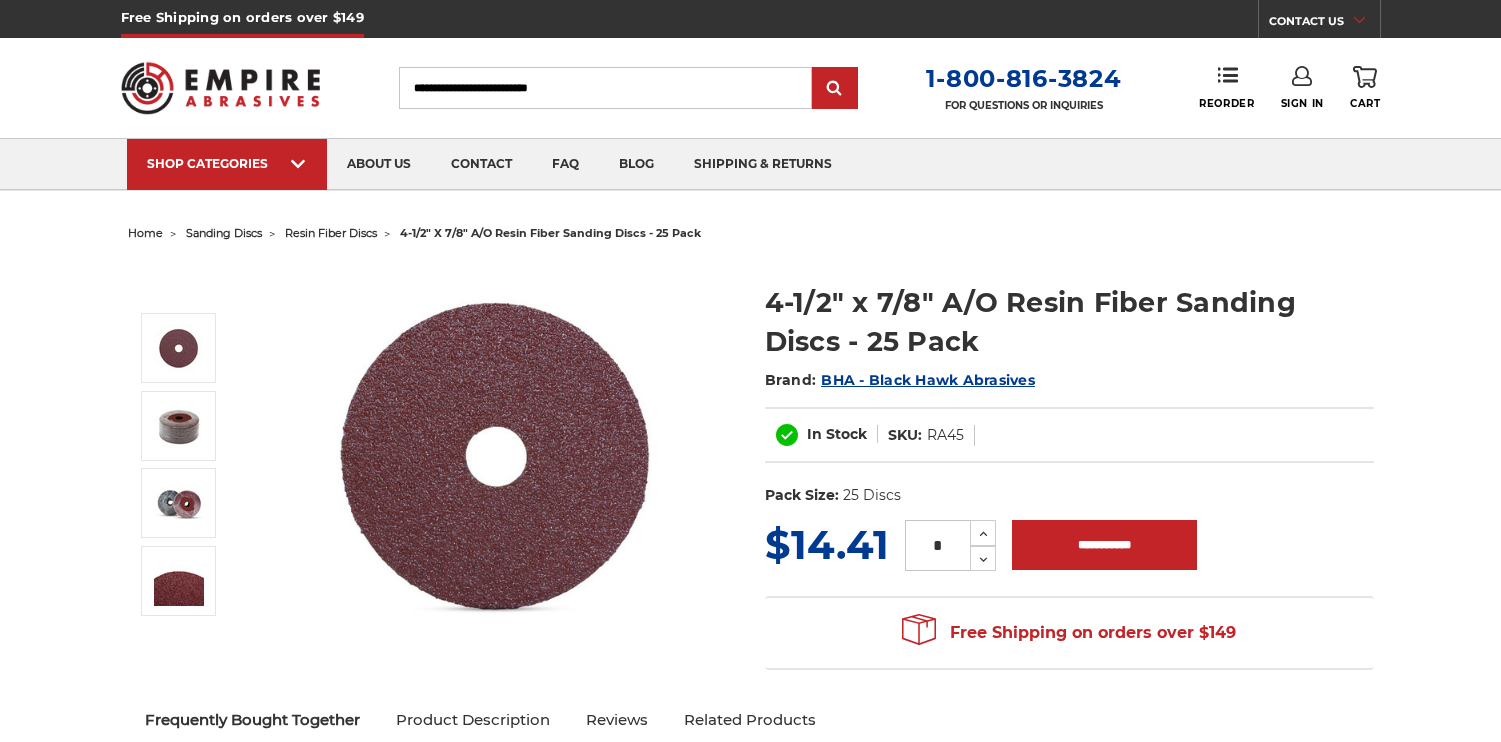 scroll, scrollTop: 0, scrollLeft: 0, axis: both 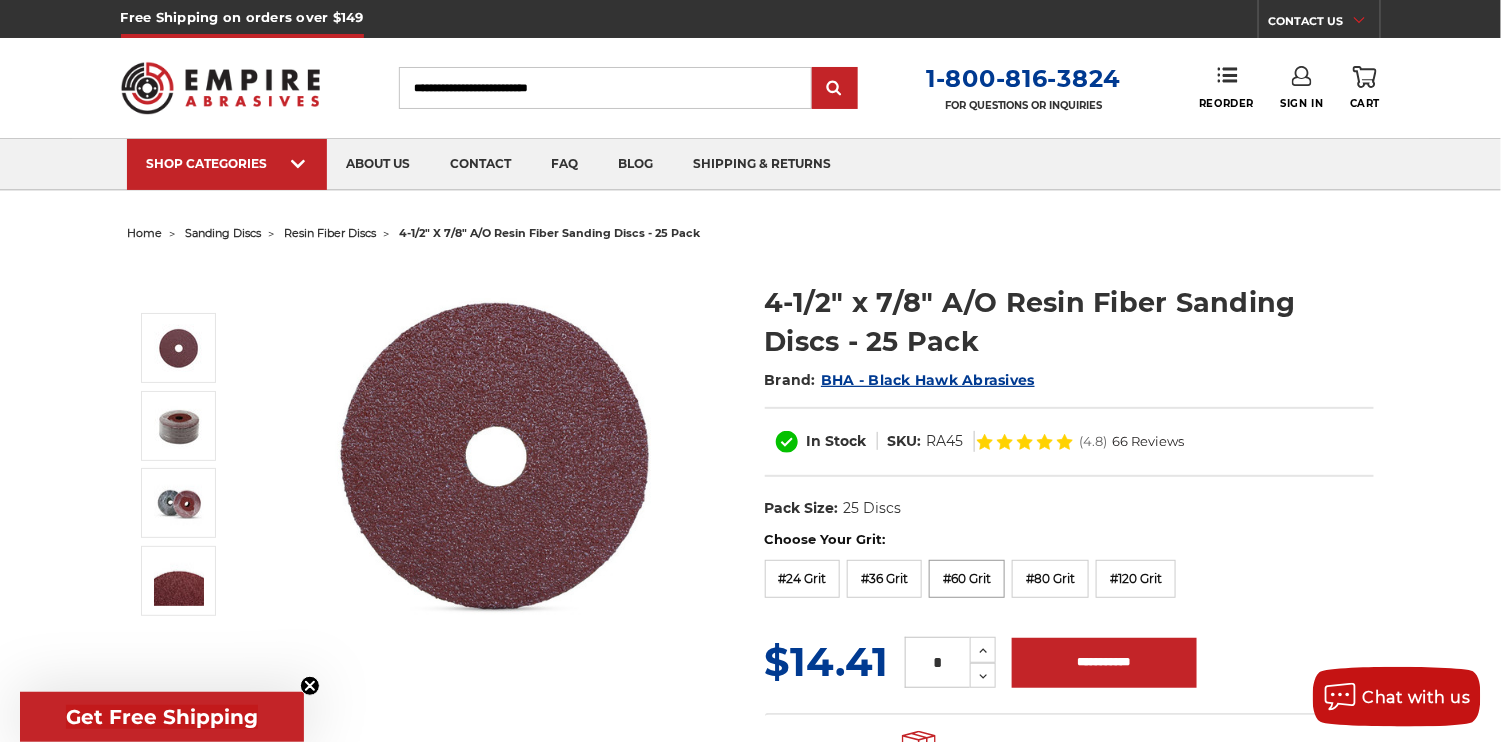 click on "#60 Grit" at bounding box center (967, 579) 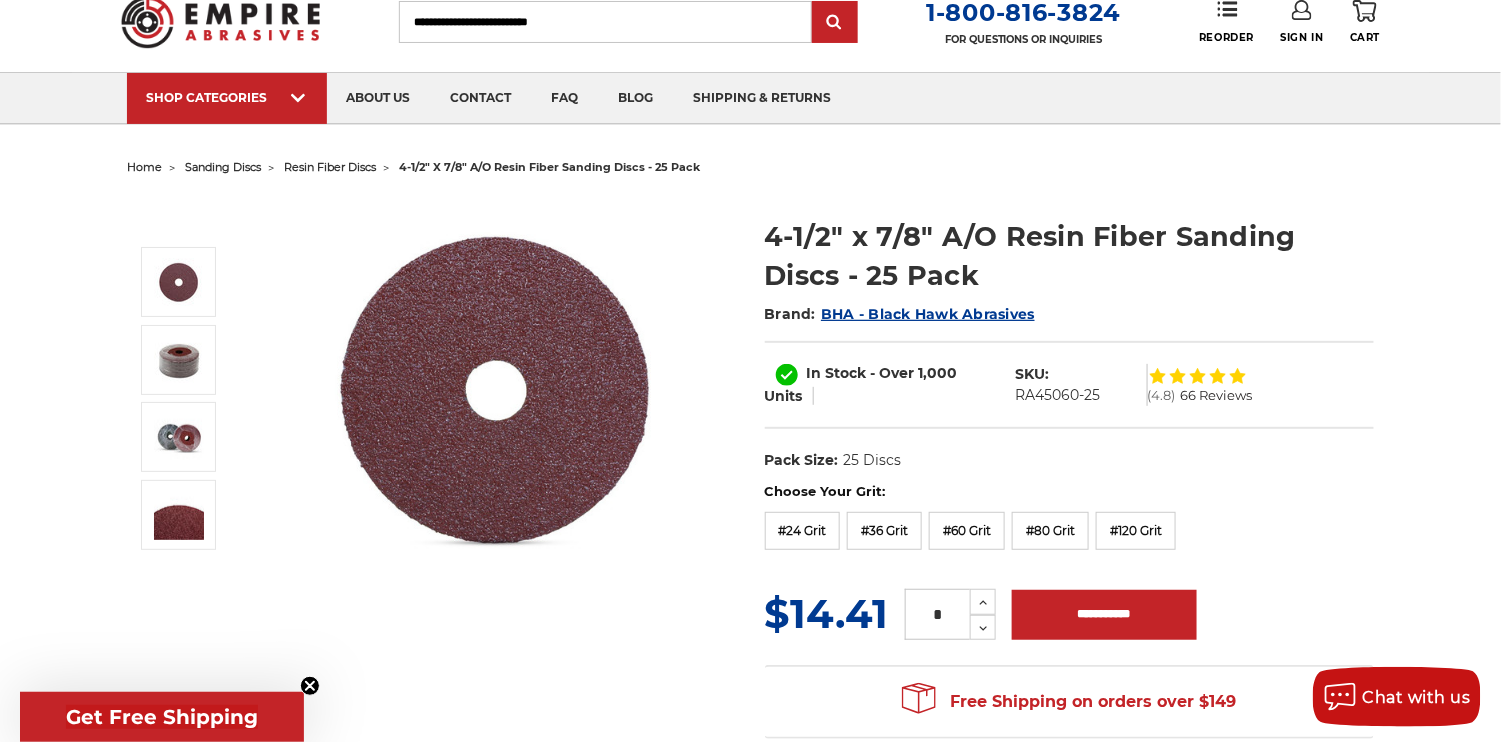 scroll, scrollTop: 200, scrollLeft: 0, axis: vertical 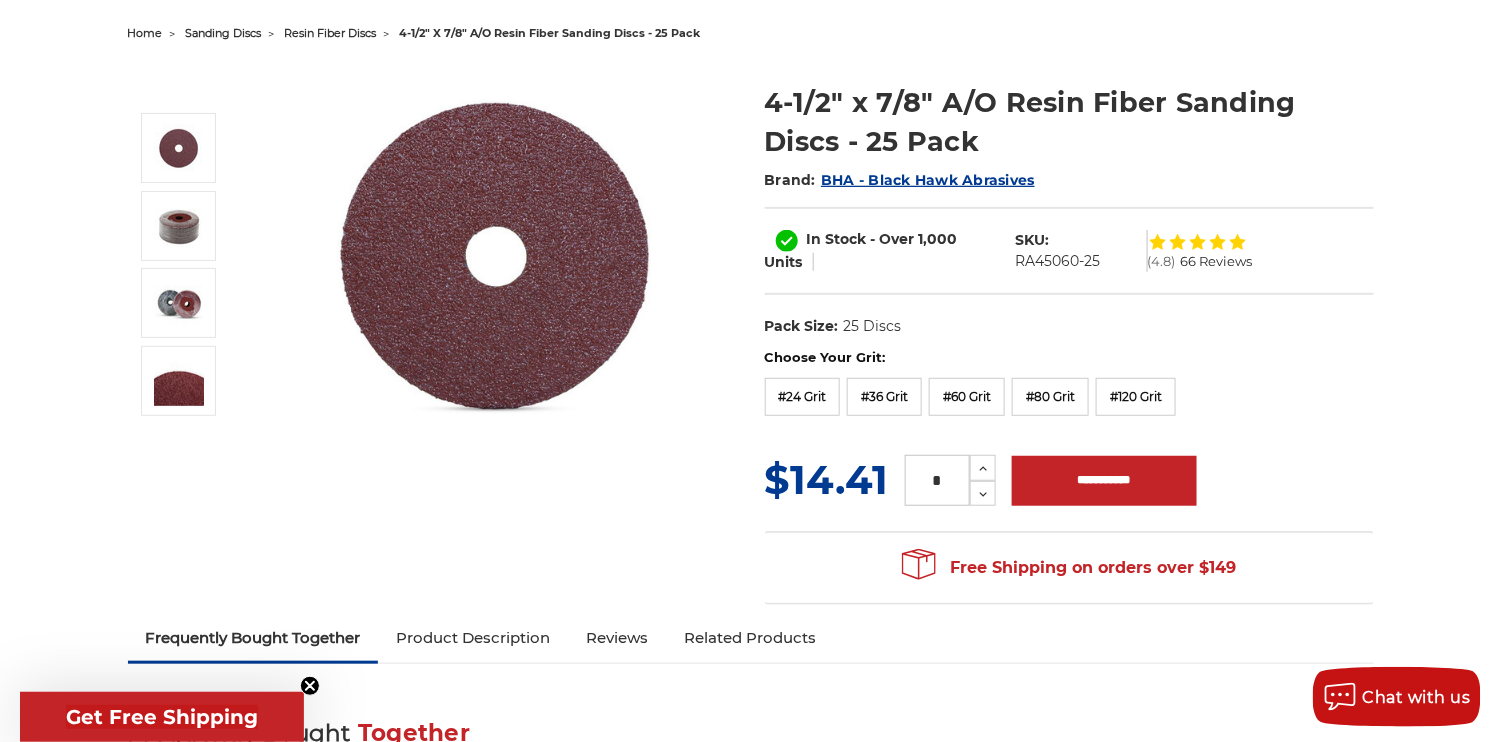 click on "*" at bounding box center [937, 480] 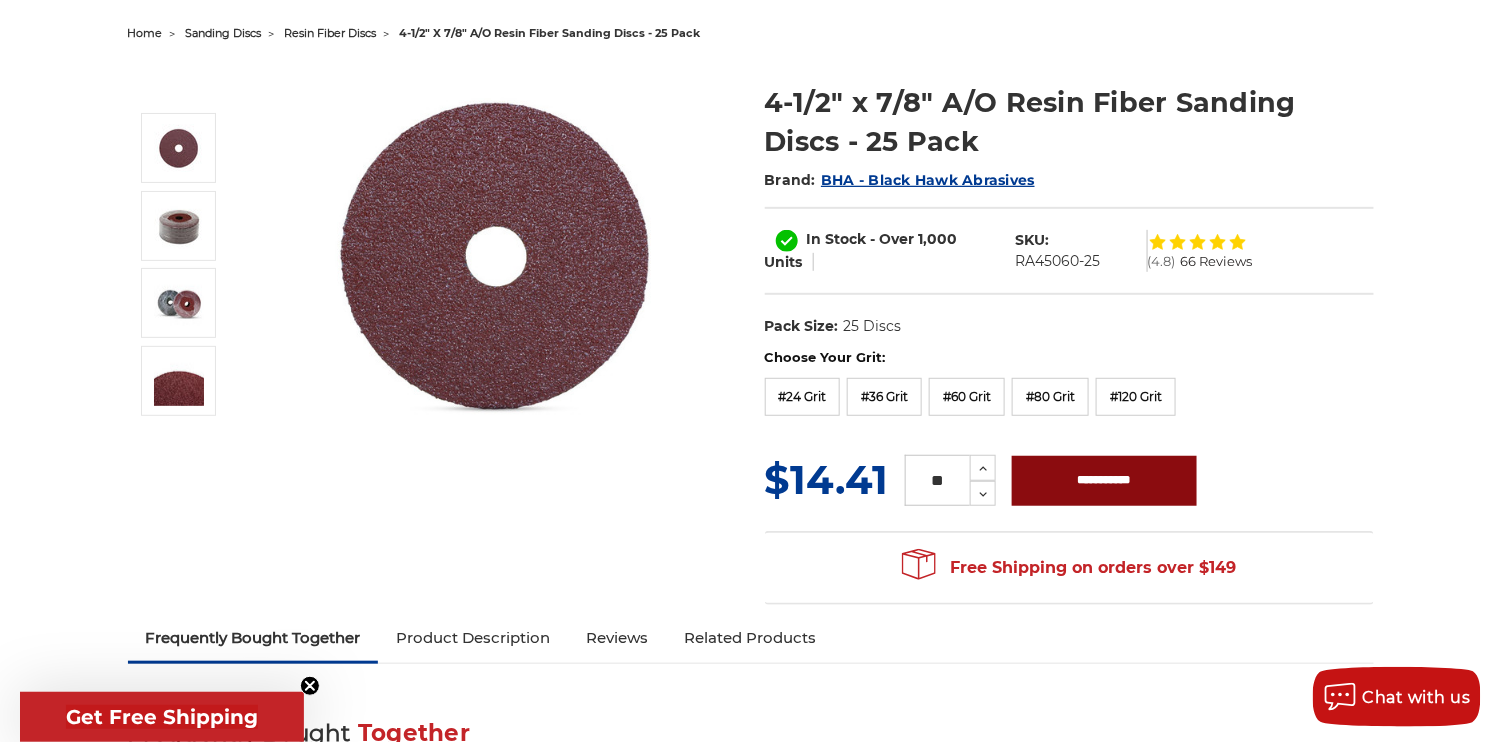 click on "**********" at bounding box center (1104, 481) 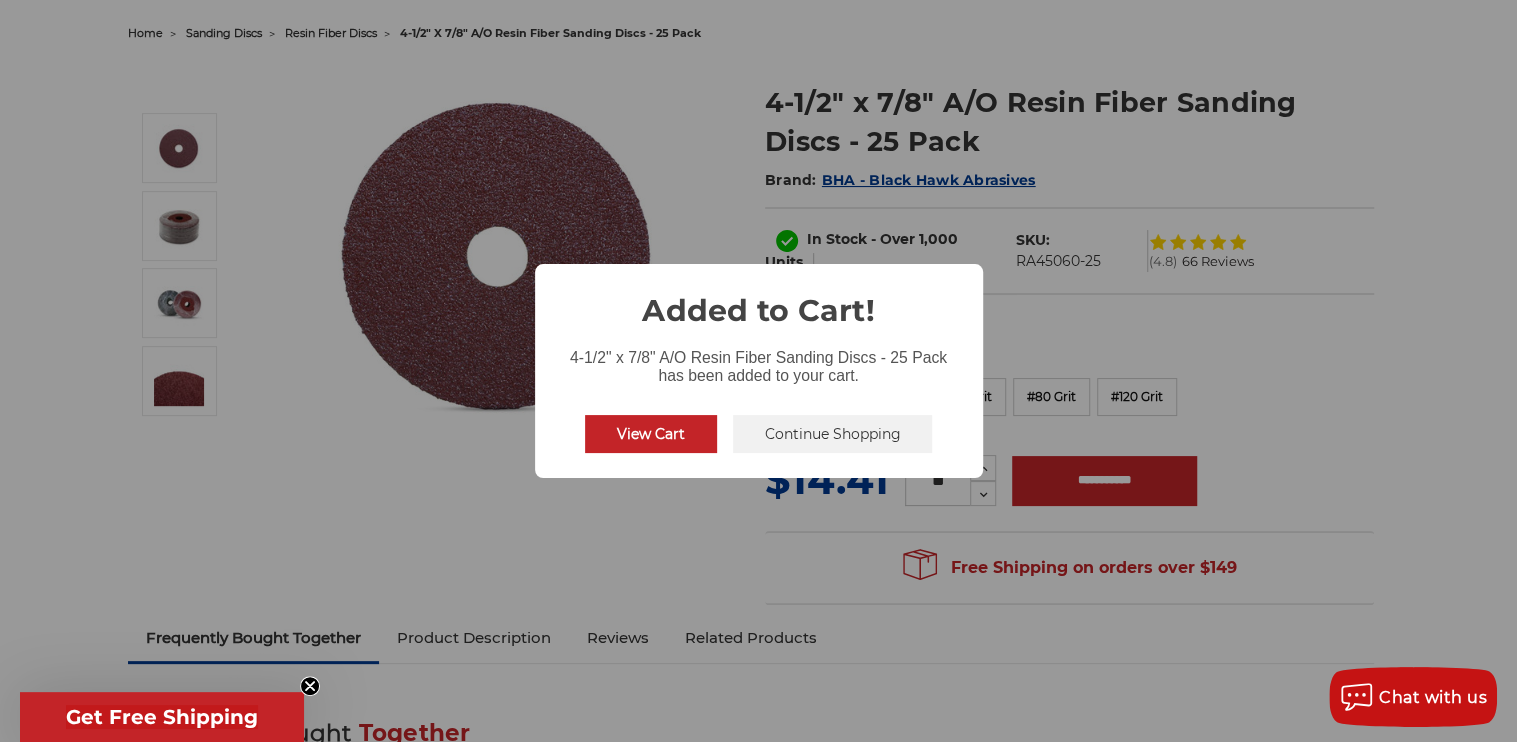 click on "Continue Shopping" at bounding box center (833, 434) 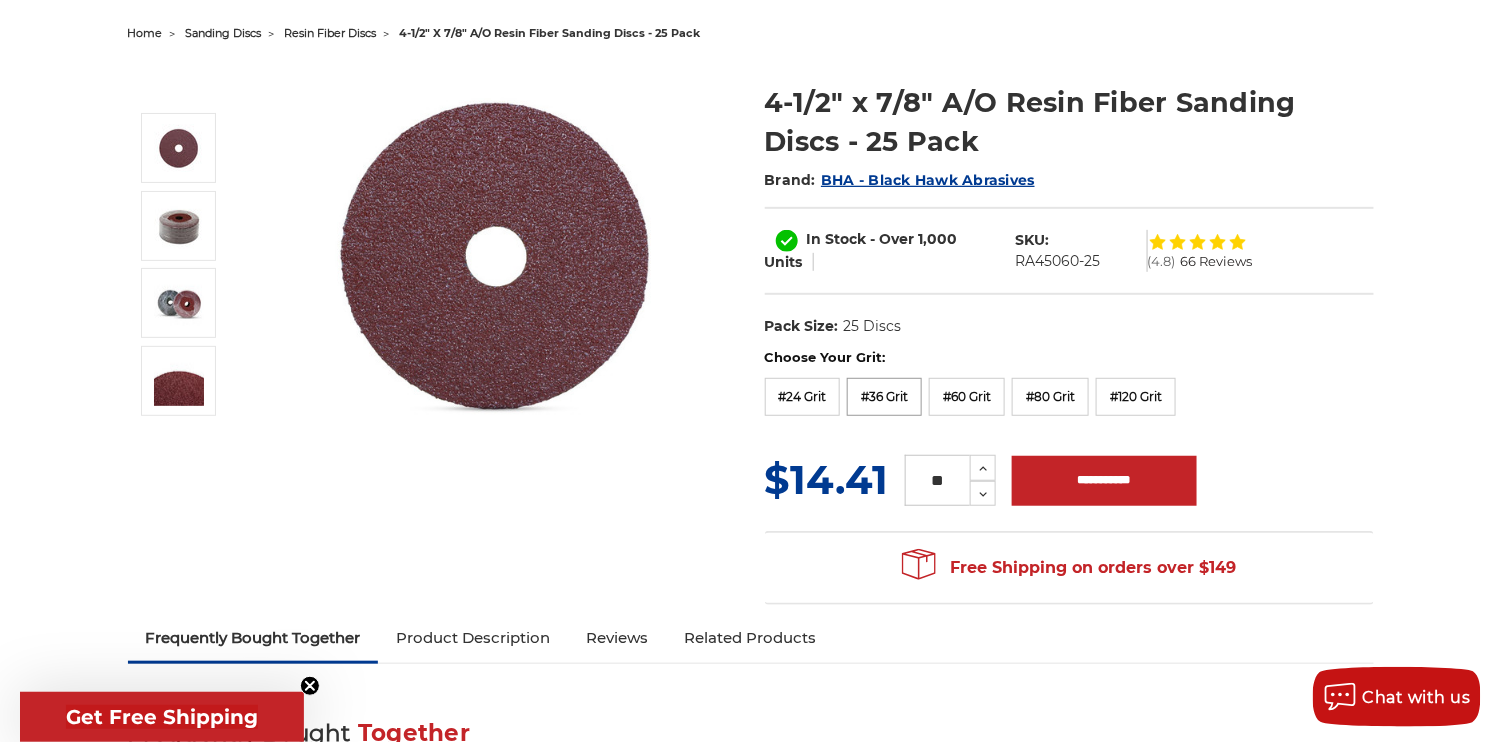 click on "#36 Grit" at bounding box center (884, 397) 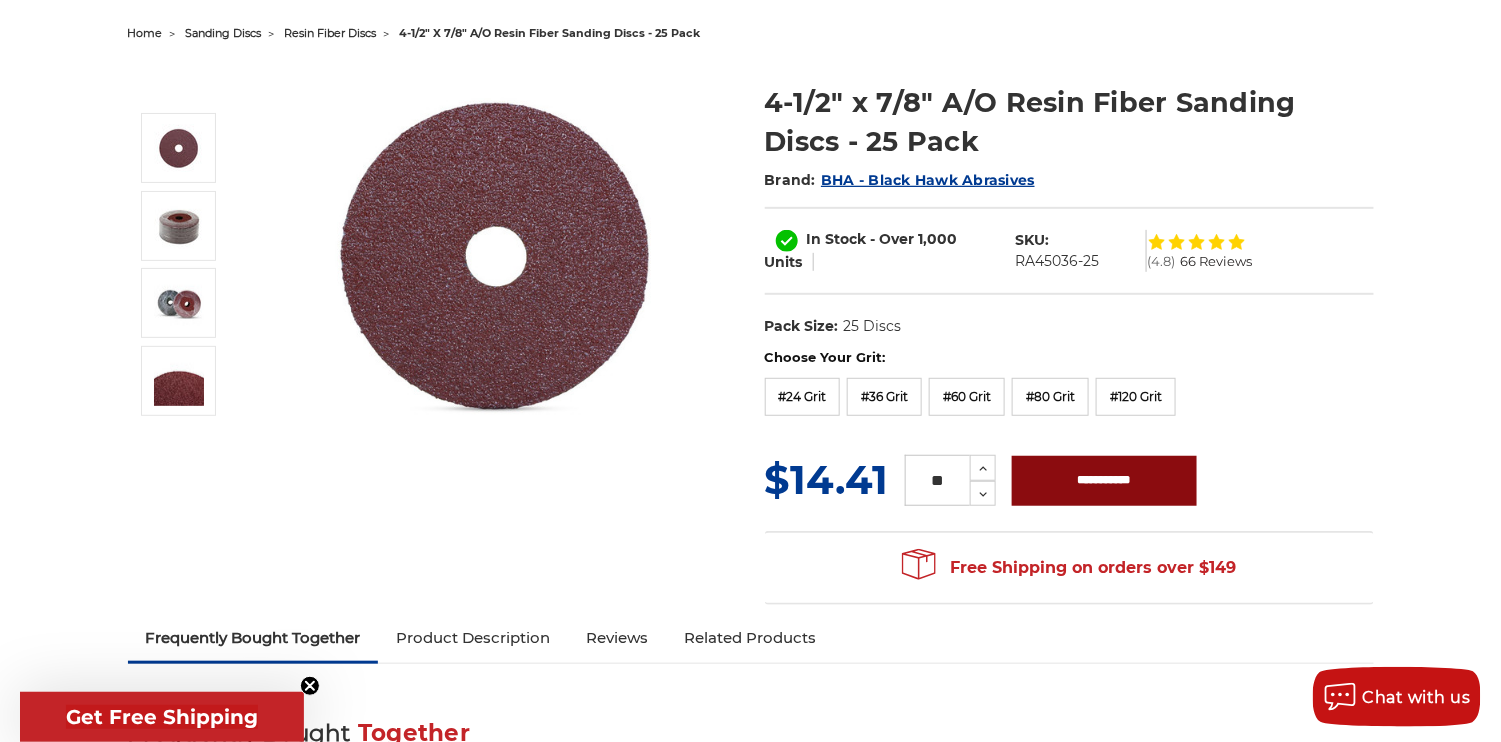 click on "**********" at bounding box center [1104, 481] 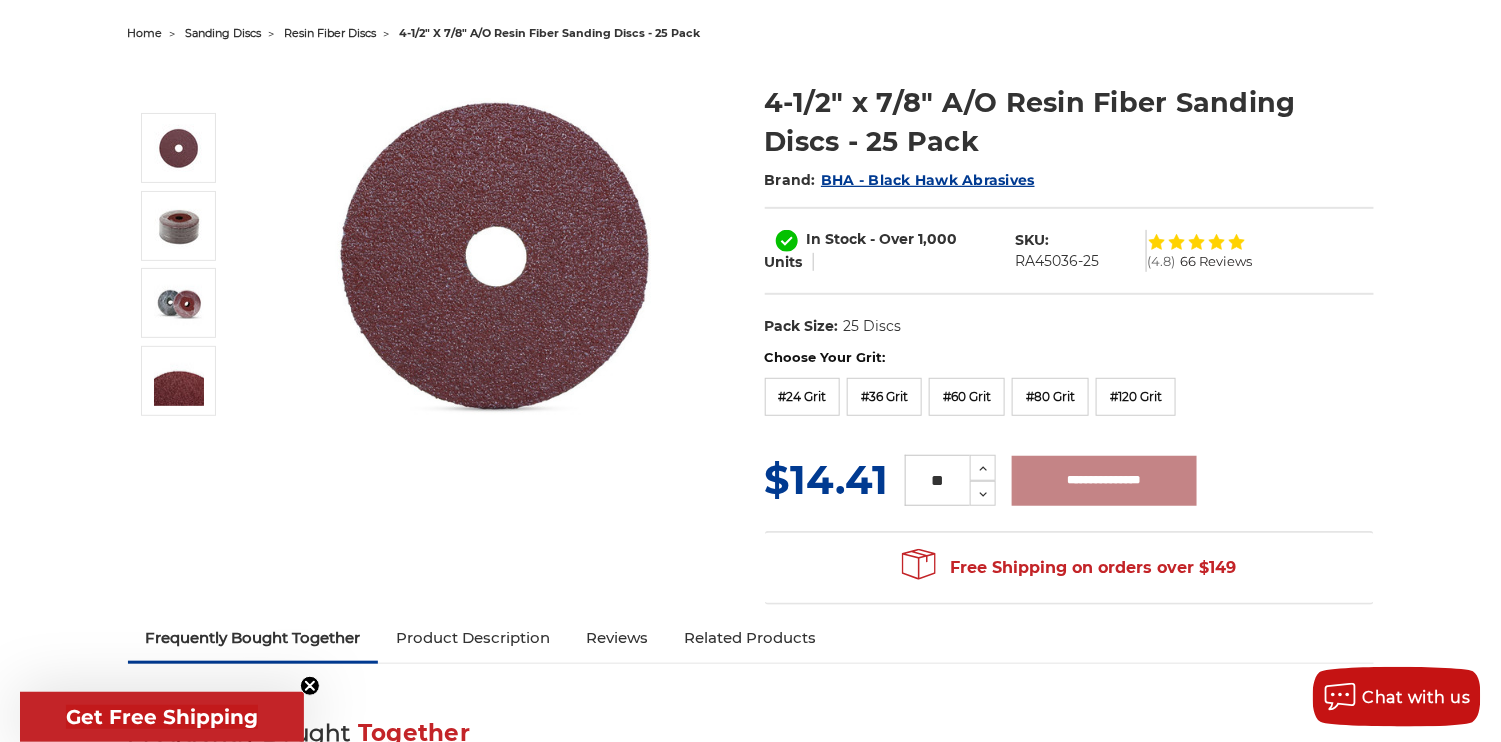 type on "**********" 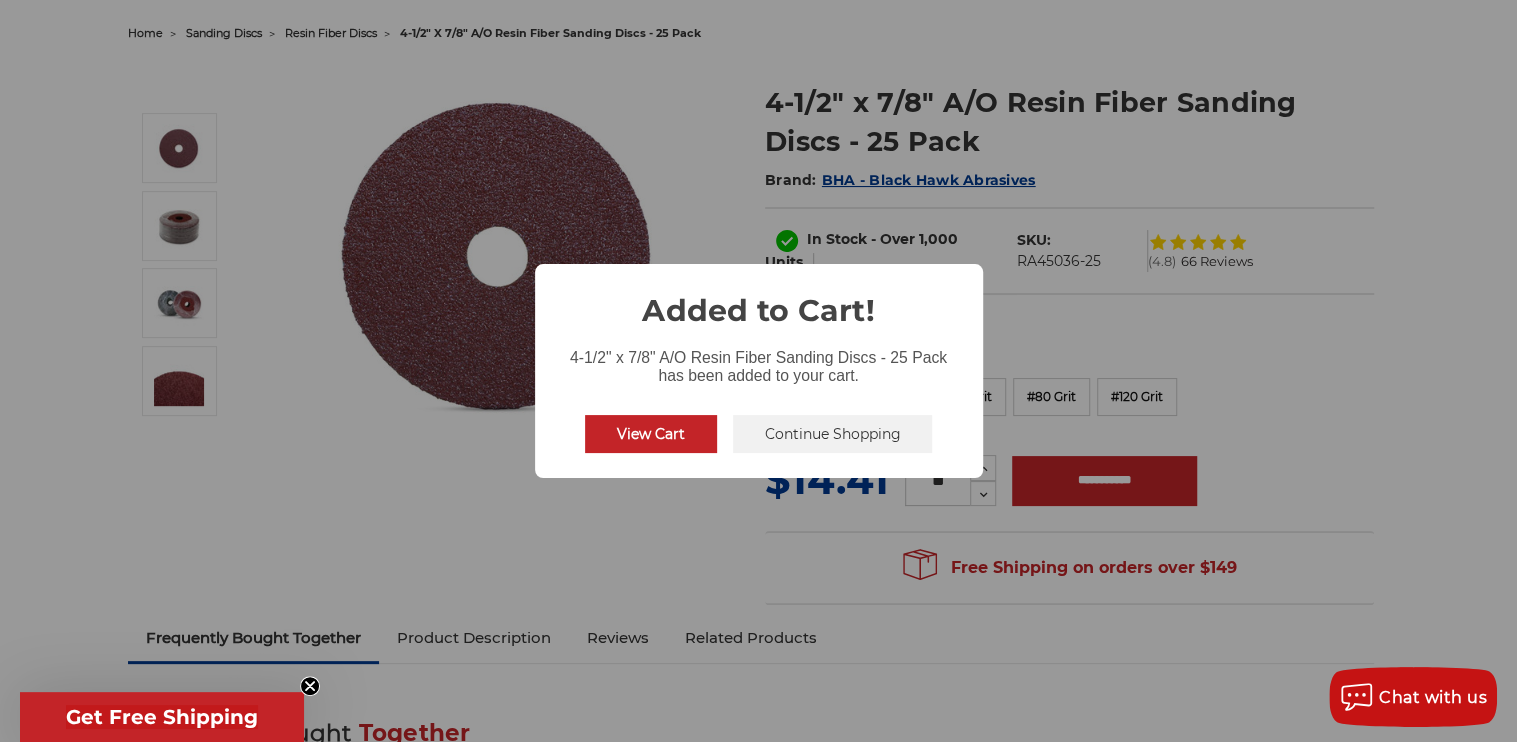 click on "Continue Shopping" at bounding box center (833, 434) 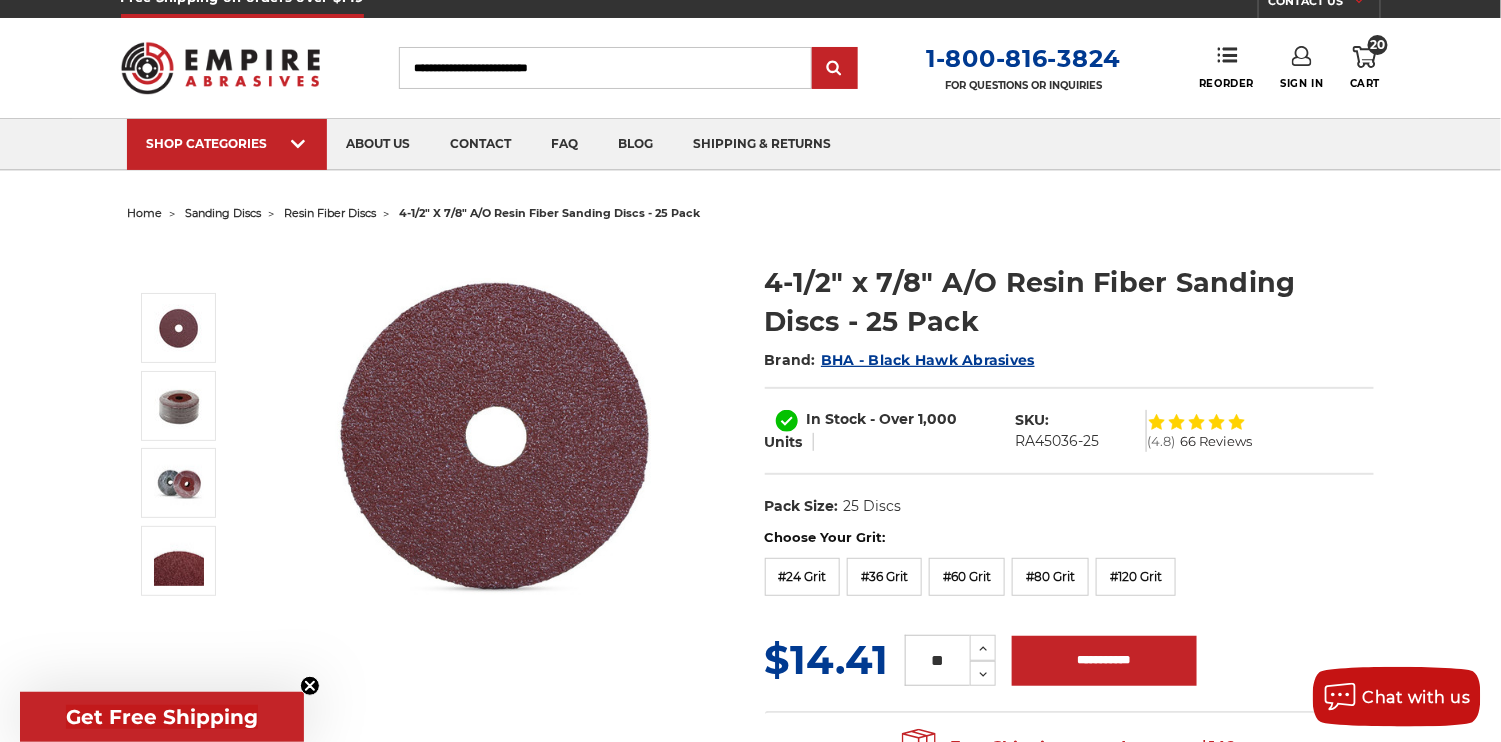 scroll, scrollTop: 0, scrollLeft: 0, axis: both 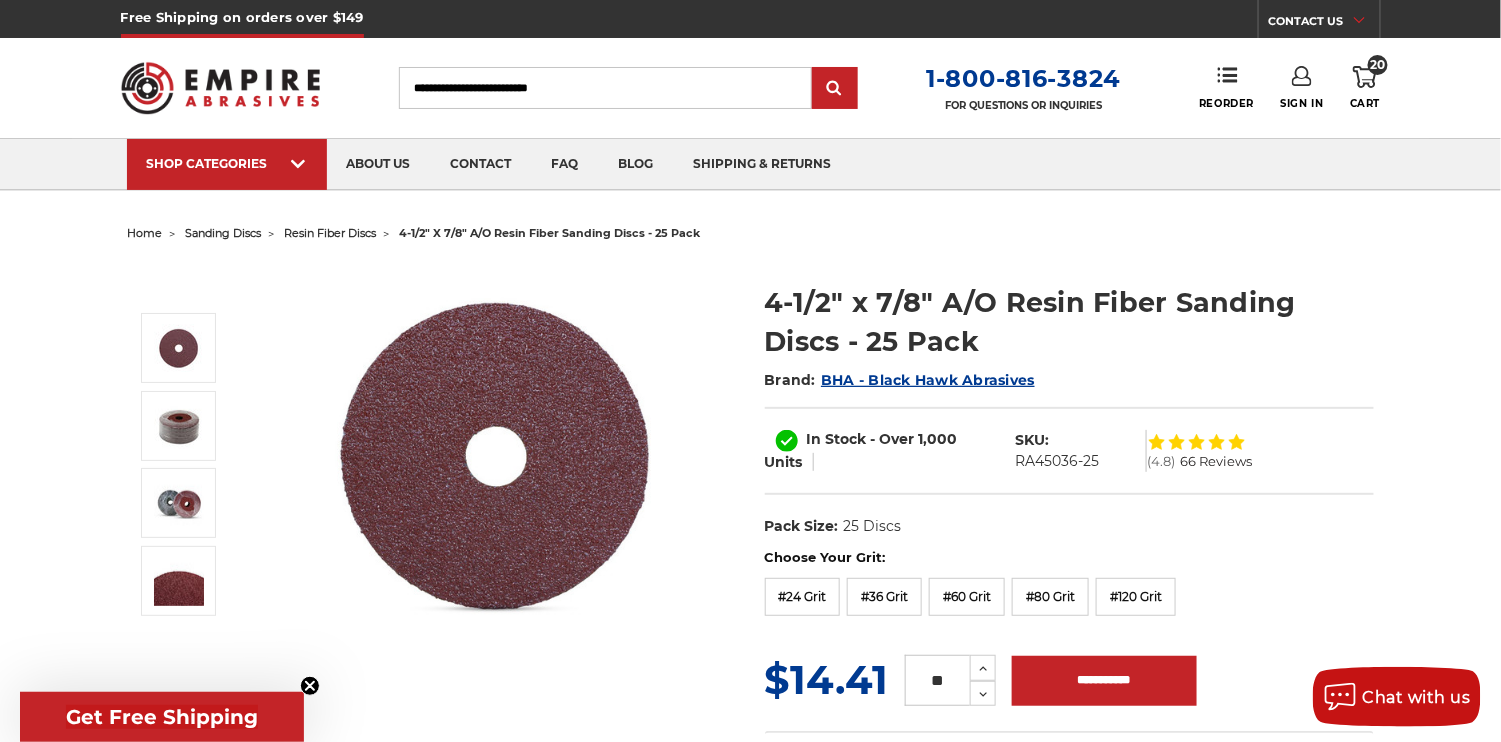 click 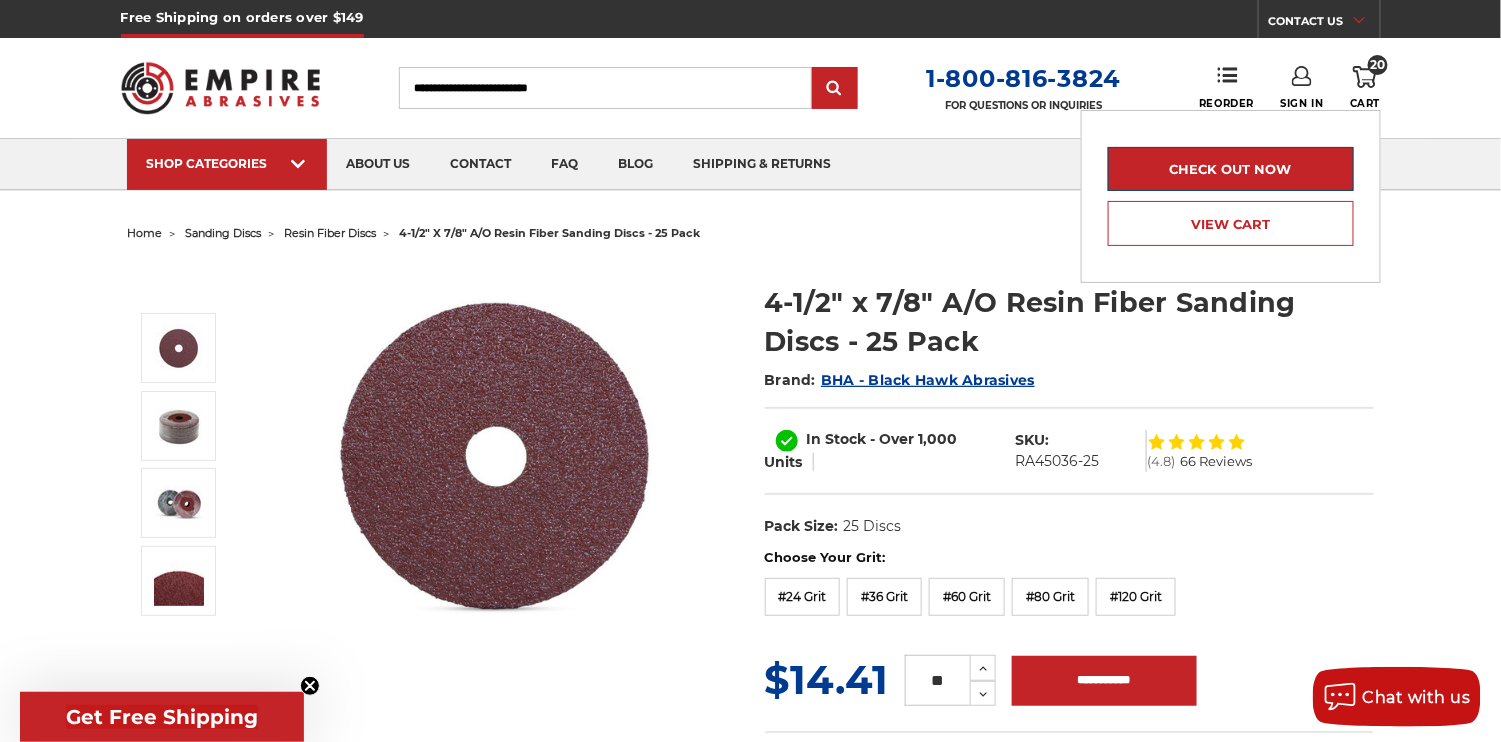 click on "Check out now" at bounding box center (1231, 169) 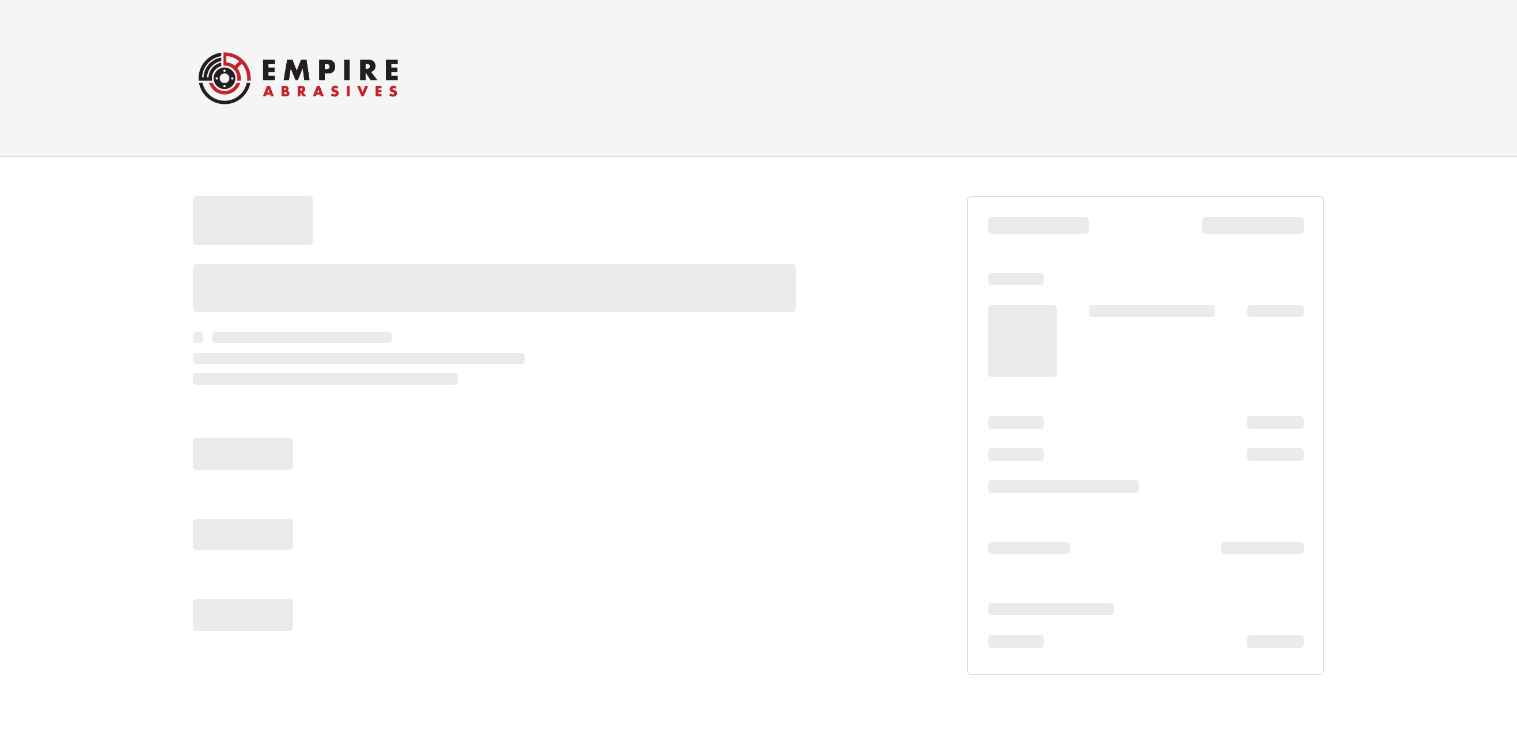 scroll, scrollTop: 0, scrollLeft: 0, axis: both 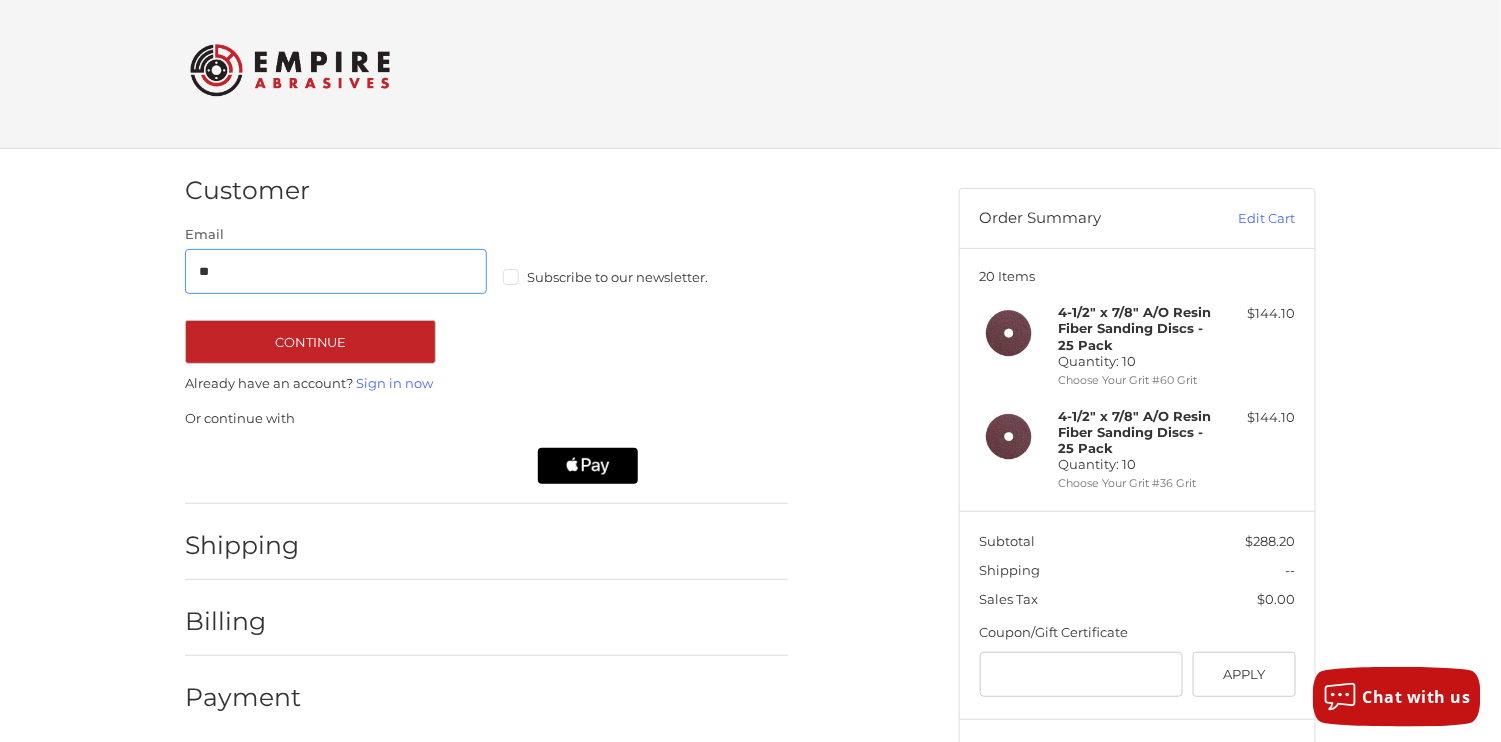 type on "**********" 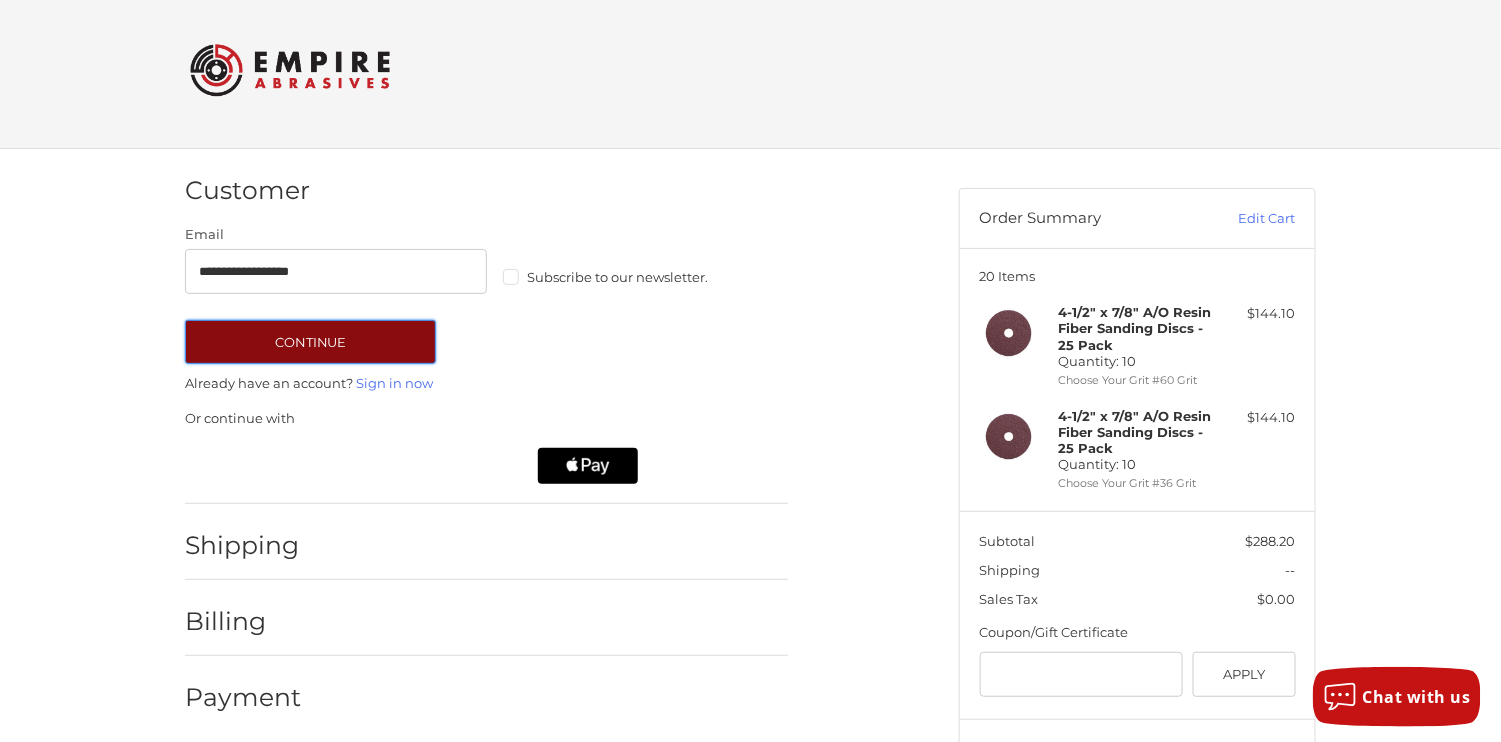 click on "Continue" at bounding box center [310, 342] 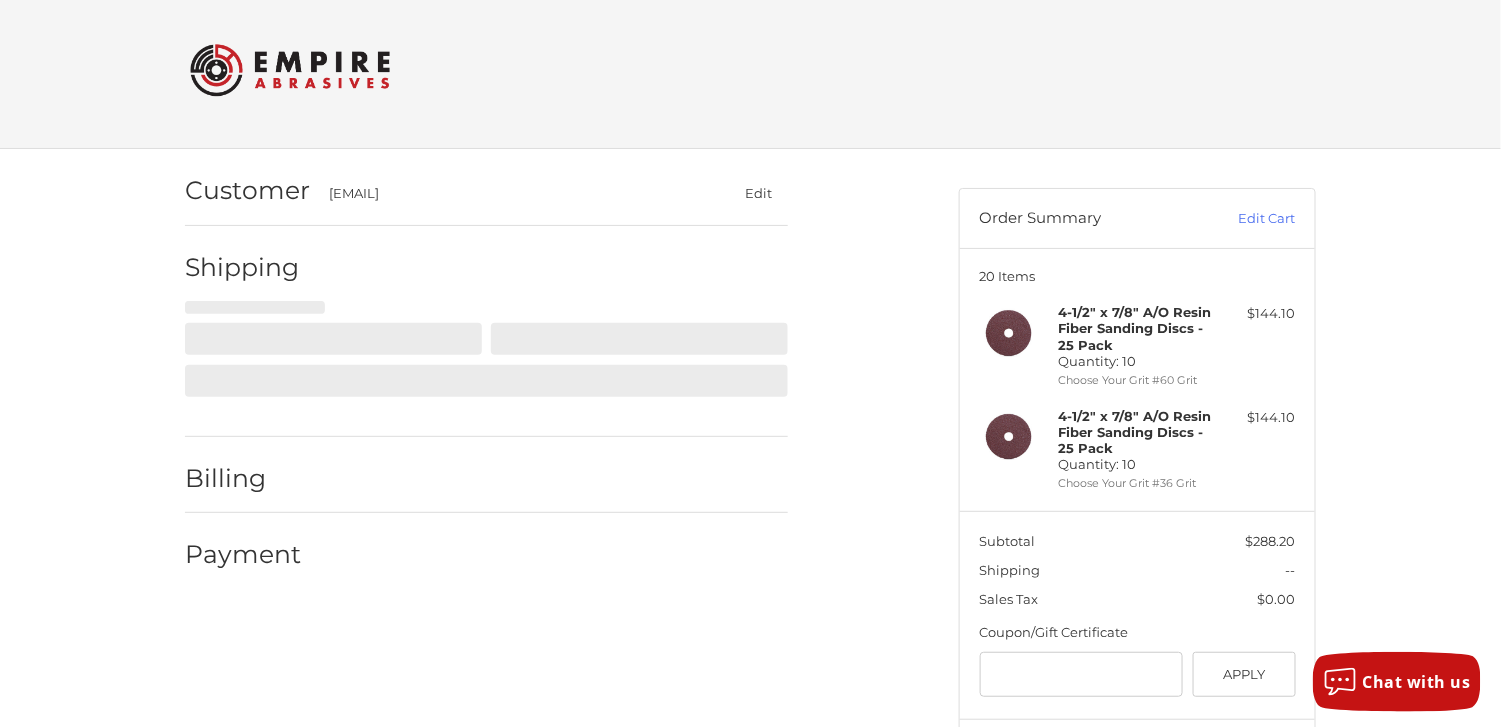 select on "**" 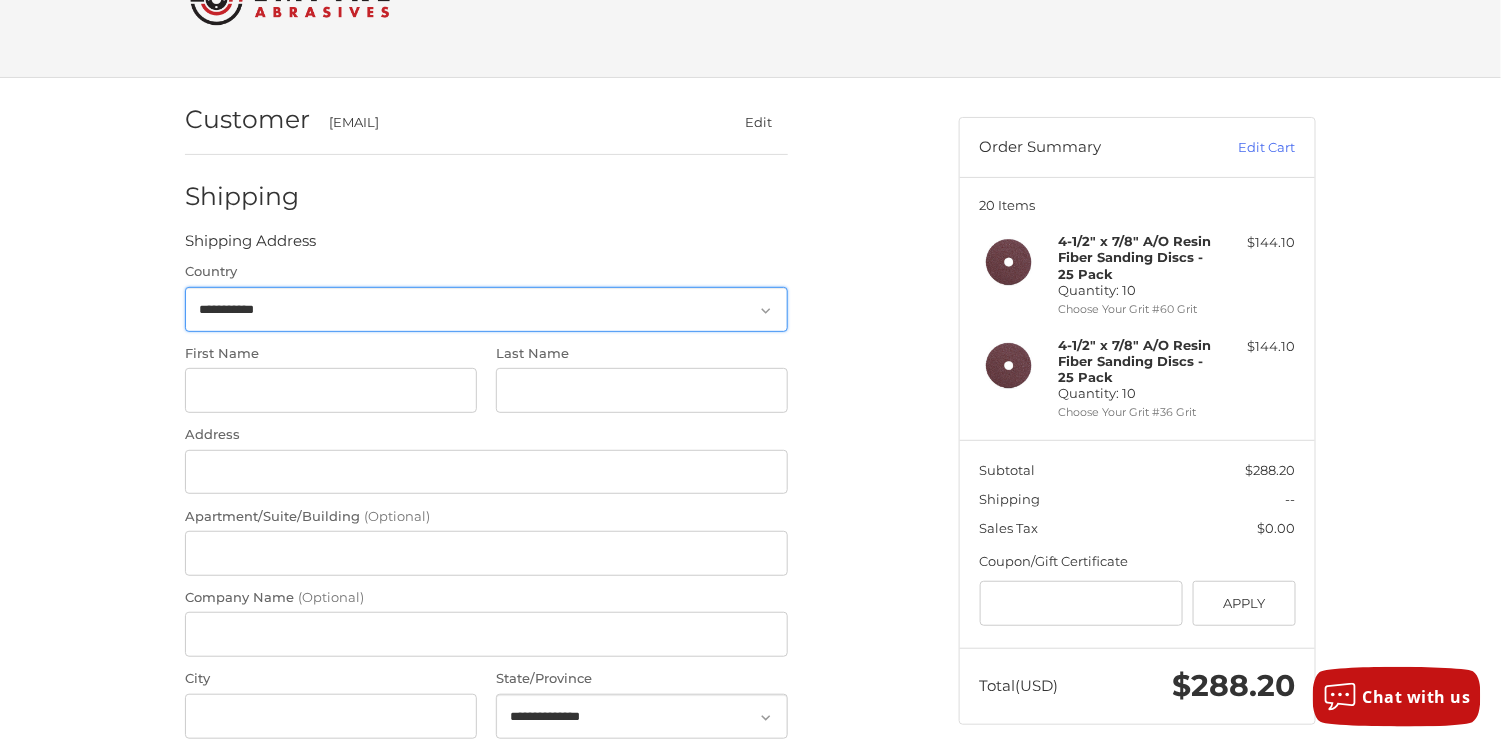 scroll, scrollTop: 84, scrollLeft: 0, axis: vertical 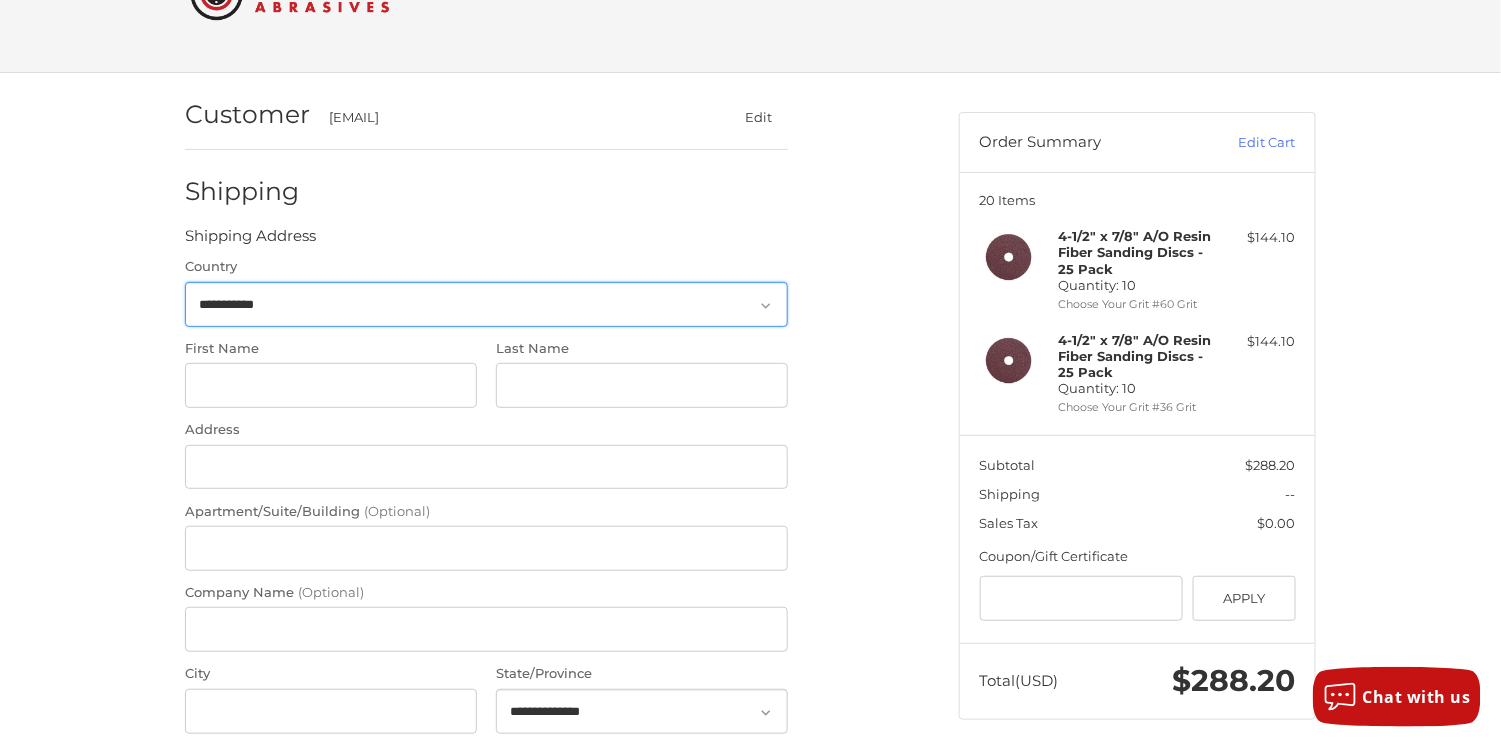 click on "**********" at bounding box center (486, 304) 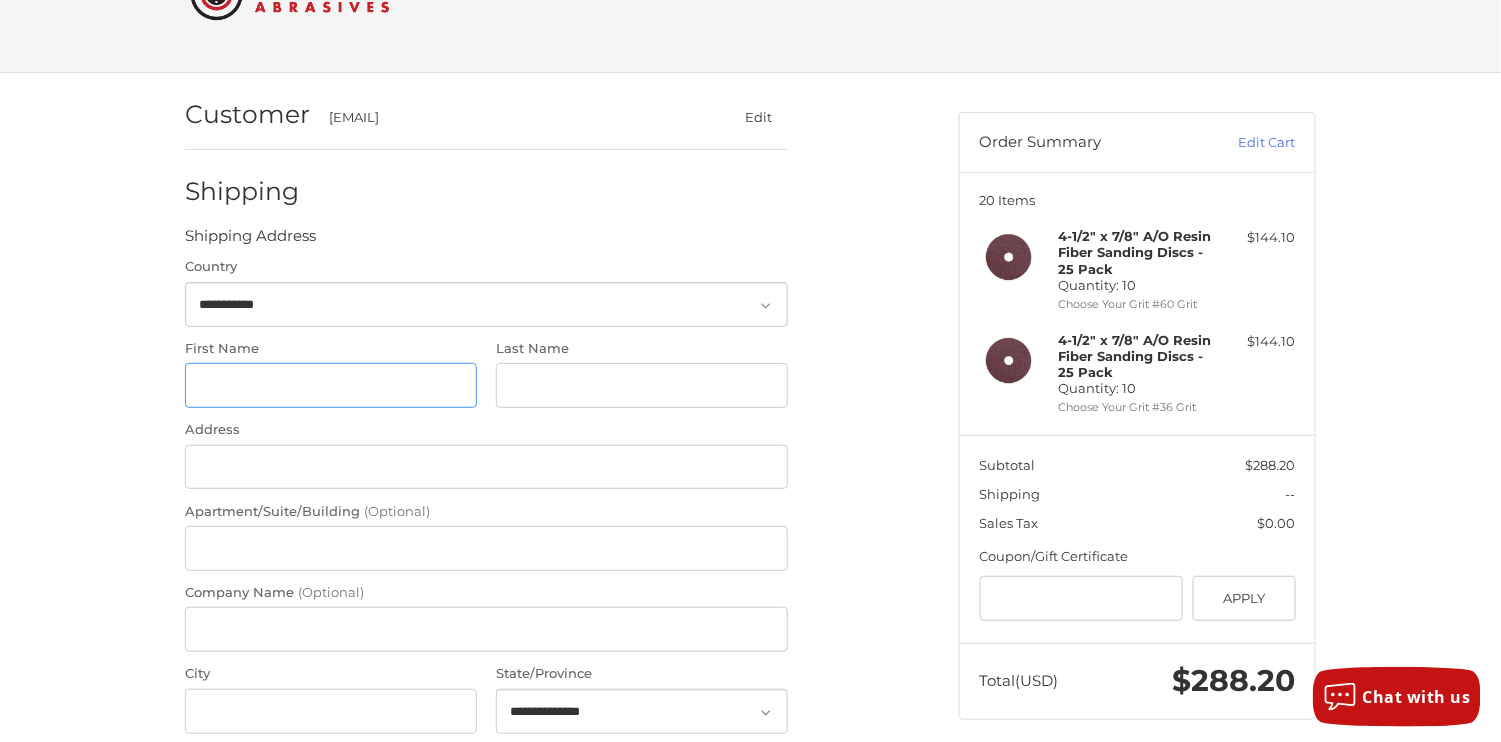 click on "First Name" at bounding box center [331, 385] 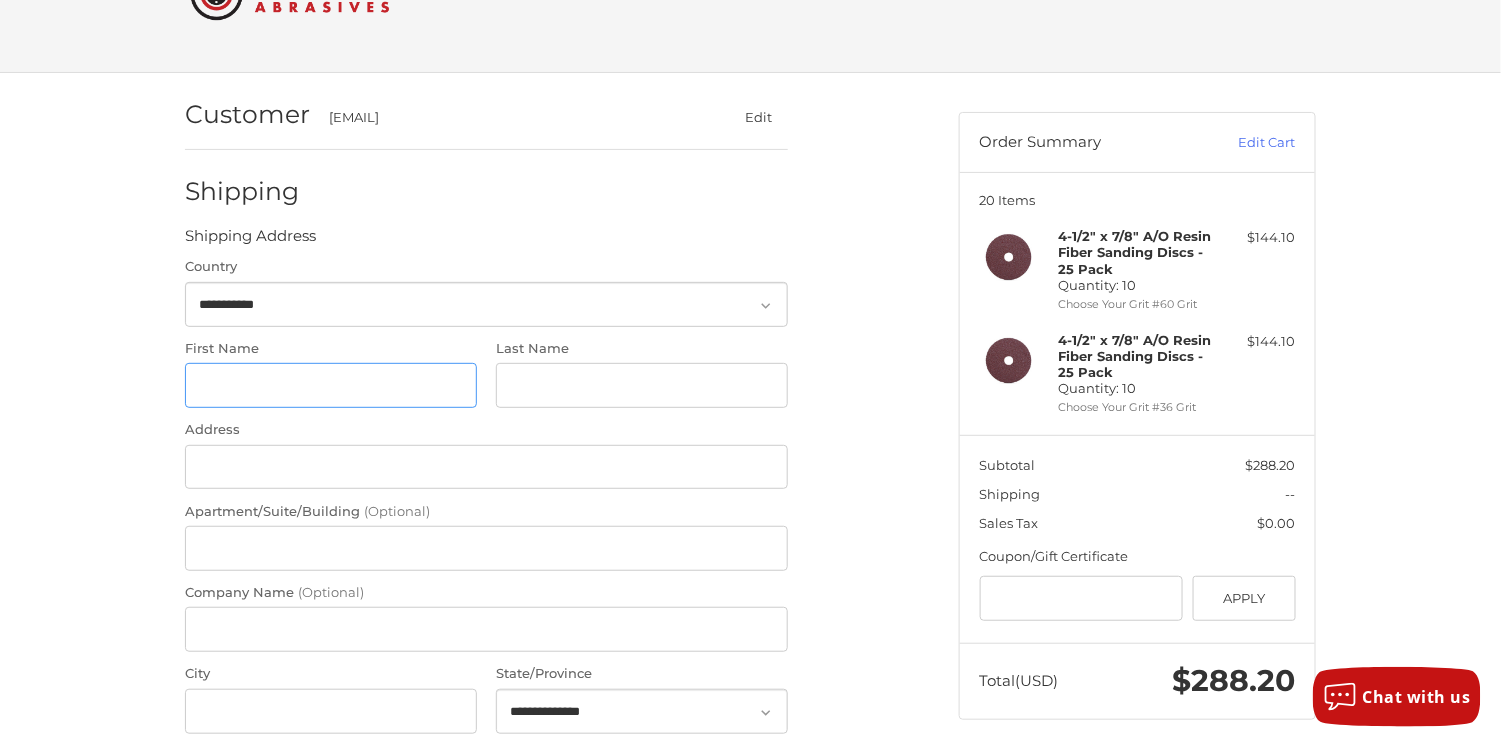 type on "*****" 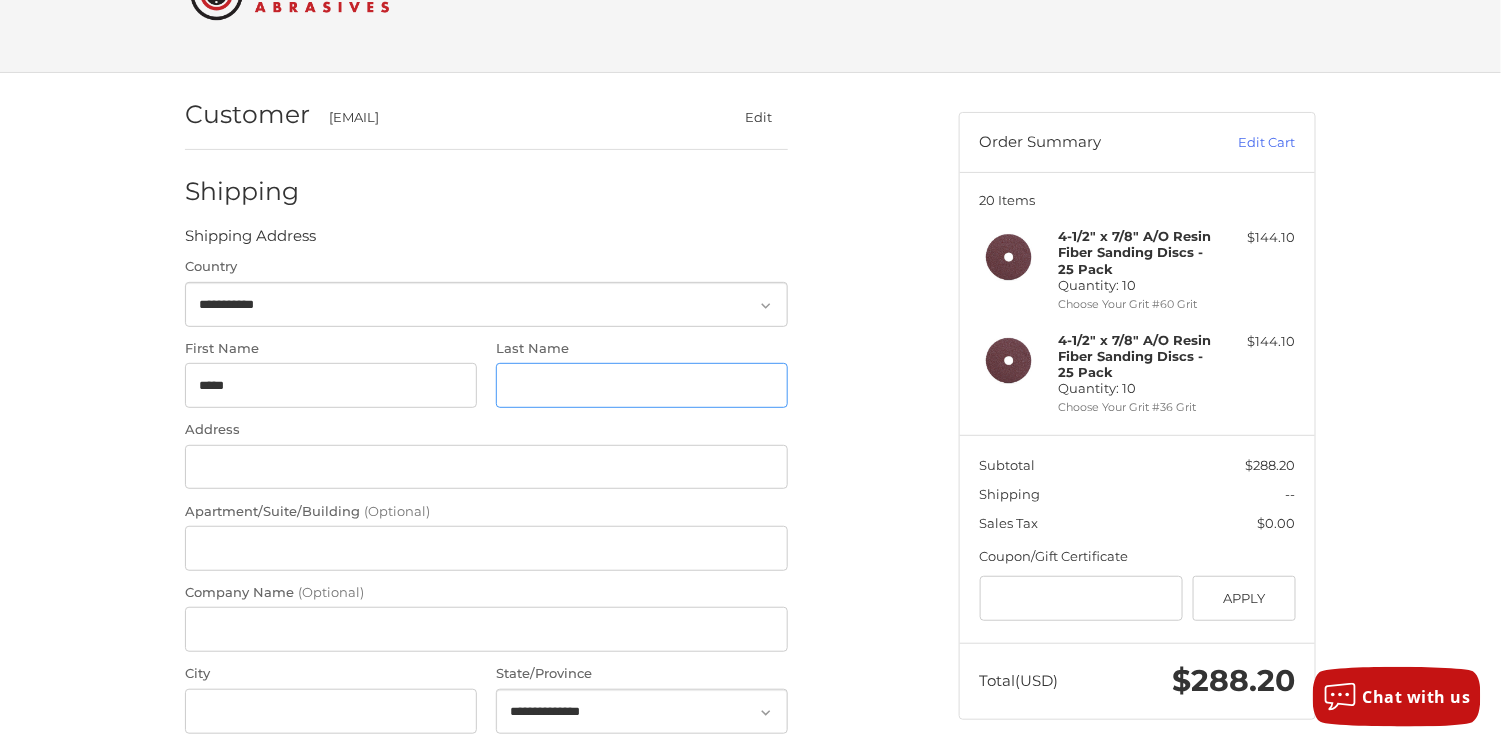 type on "*******" 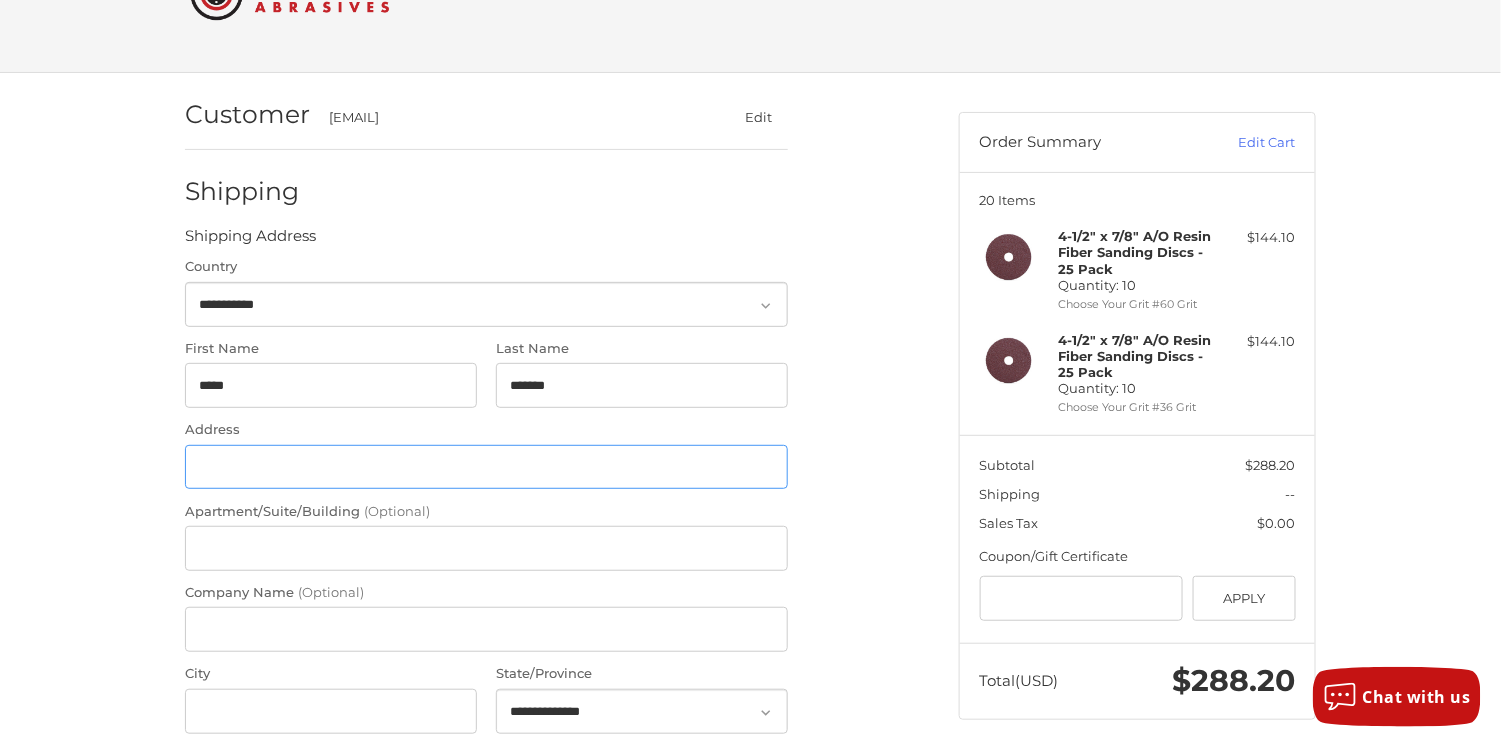 type on "**********" 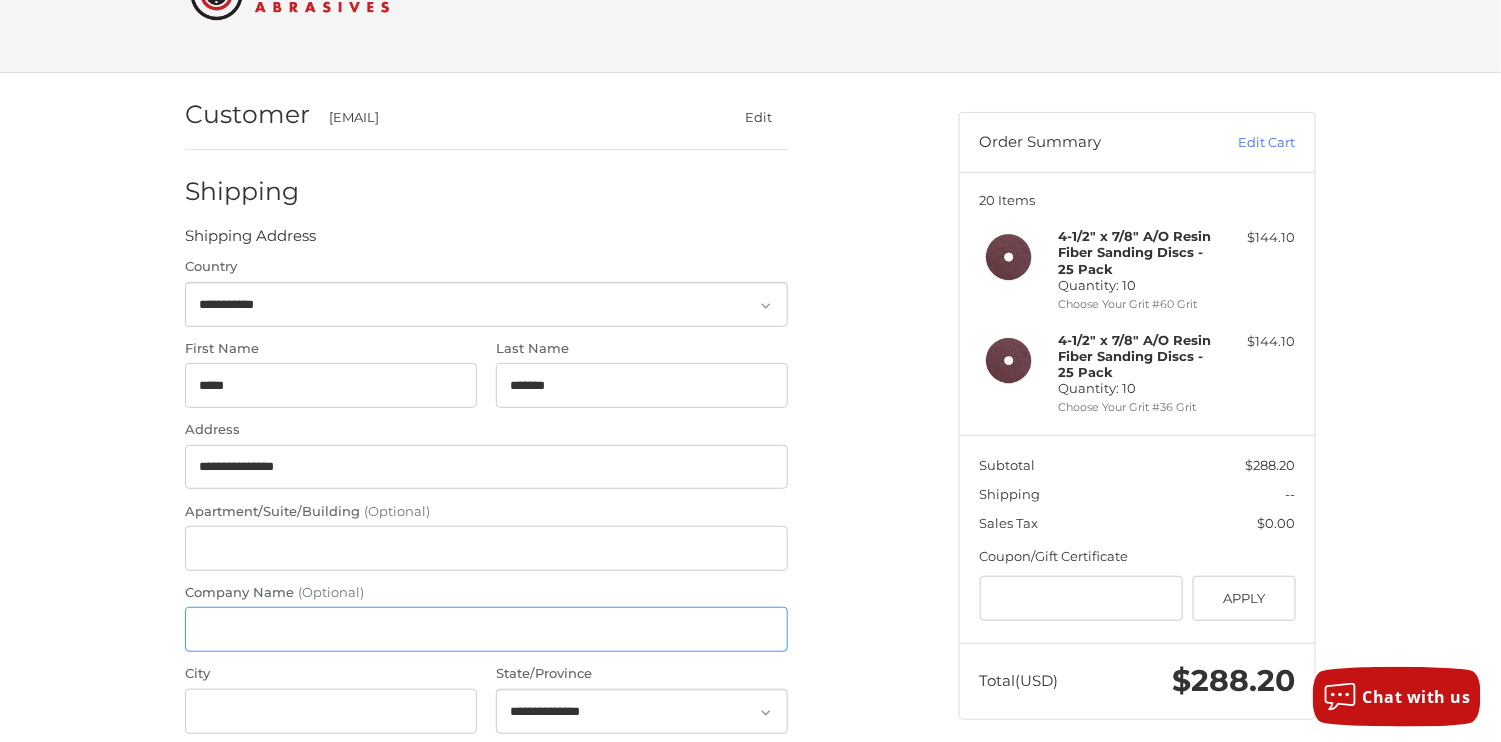 type on "**********" 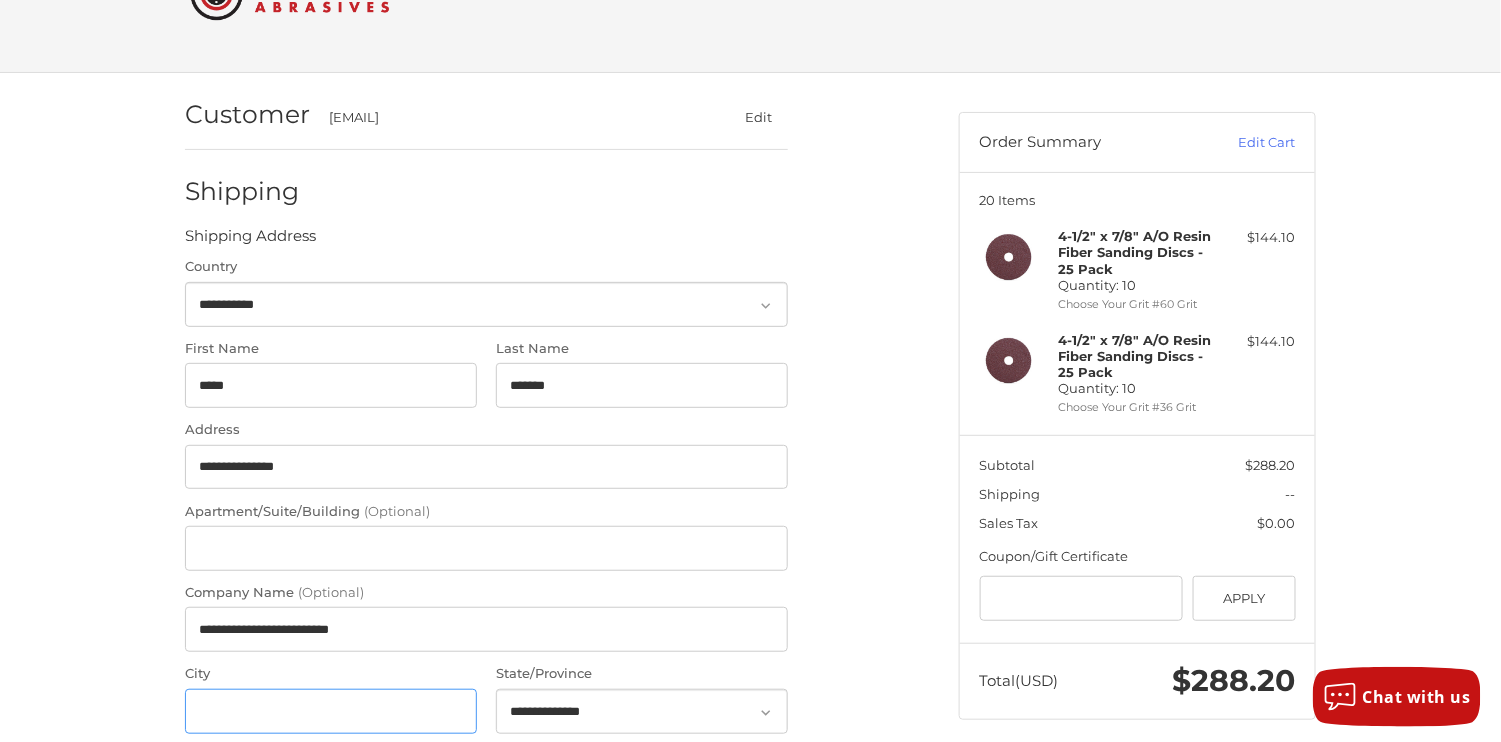 type on "**********" 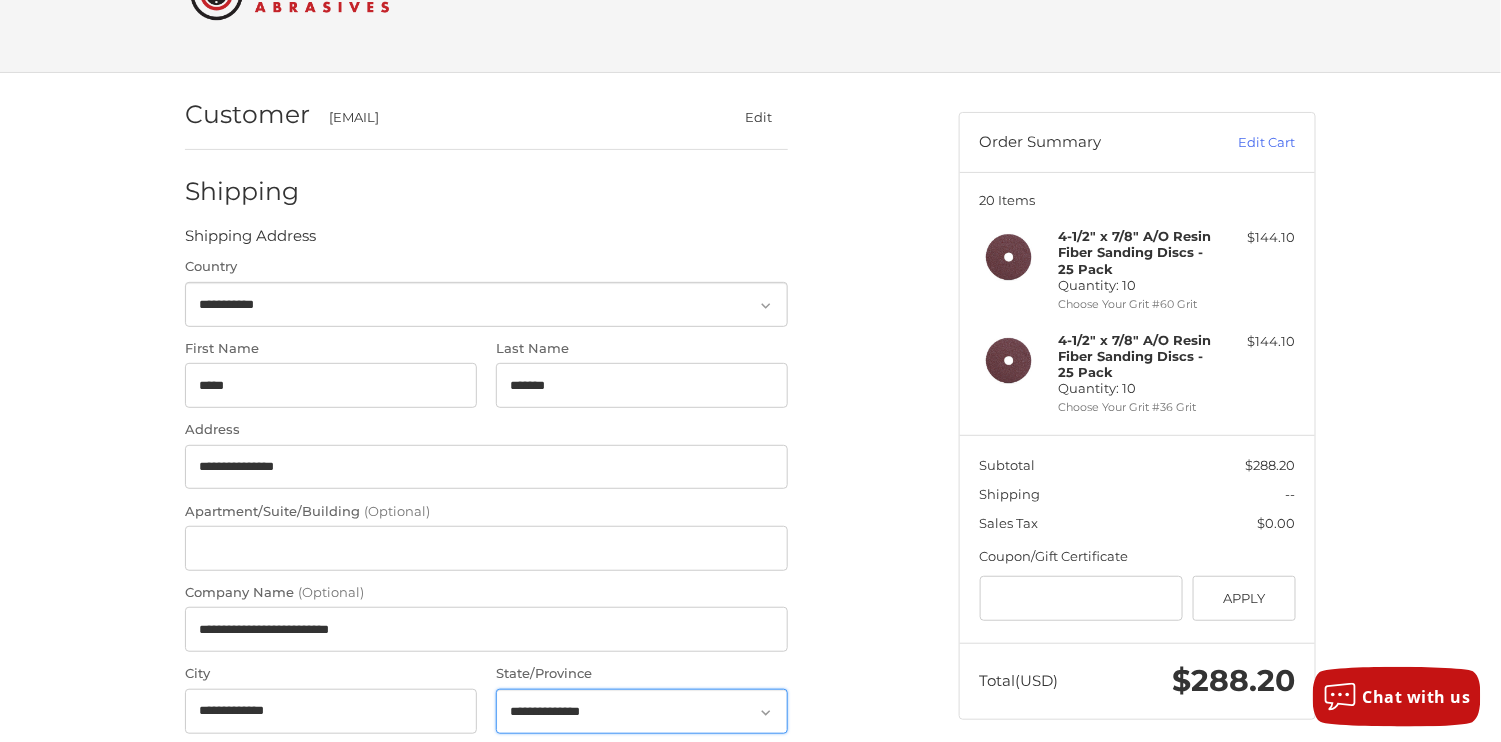 select on "**" 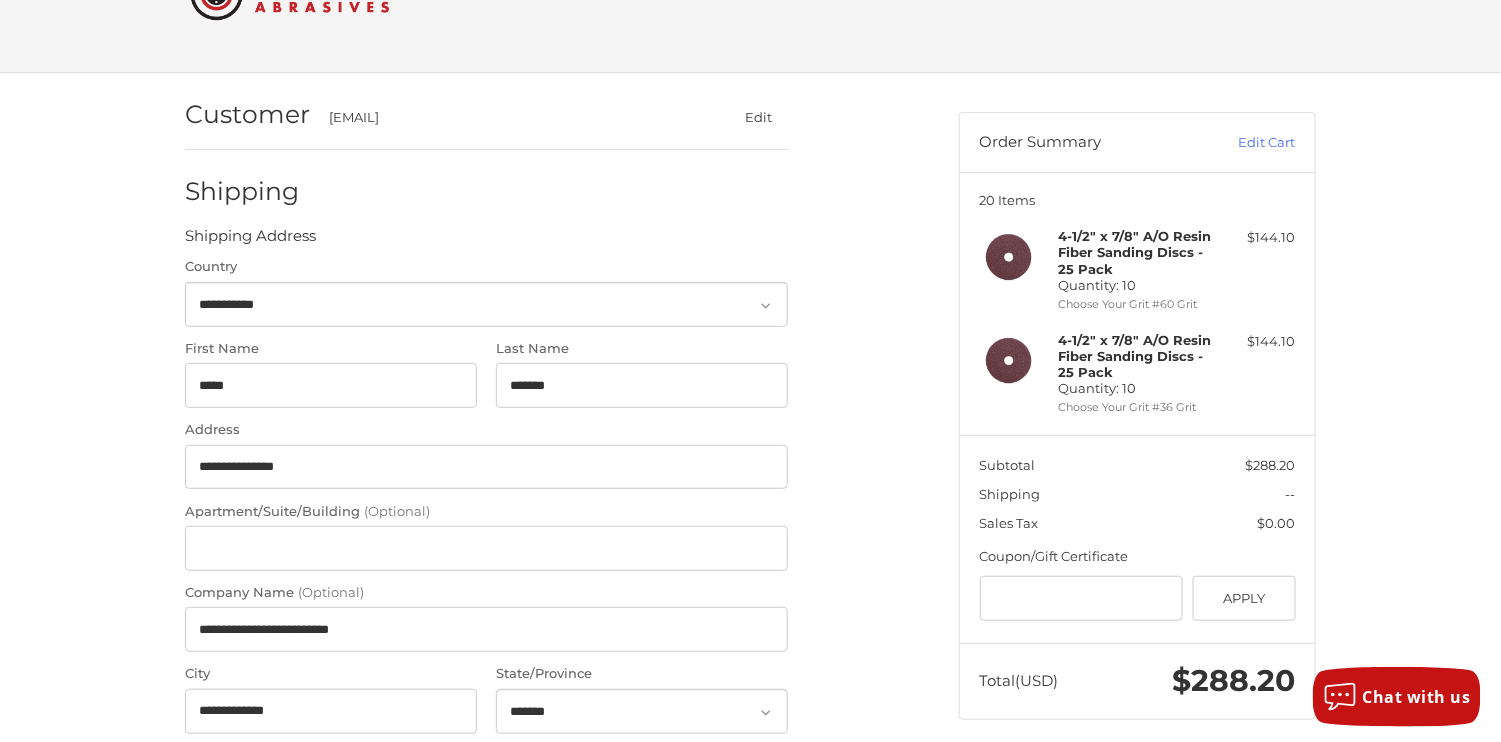type on "*****" 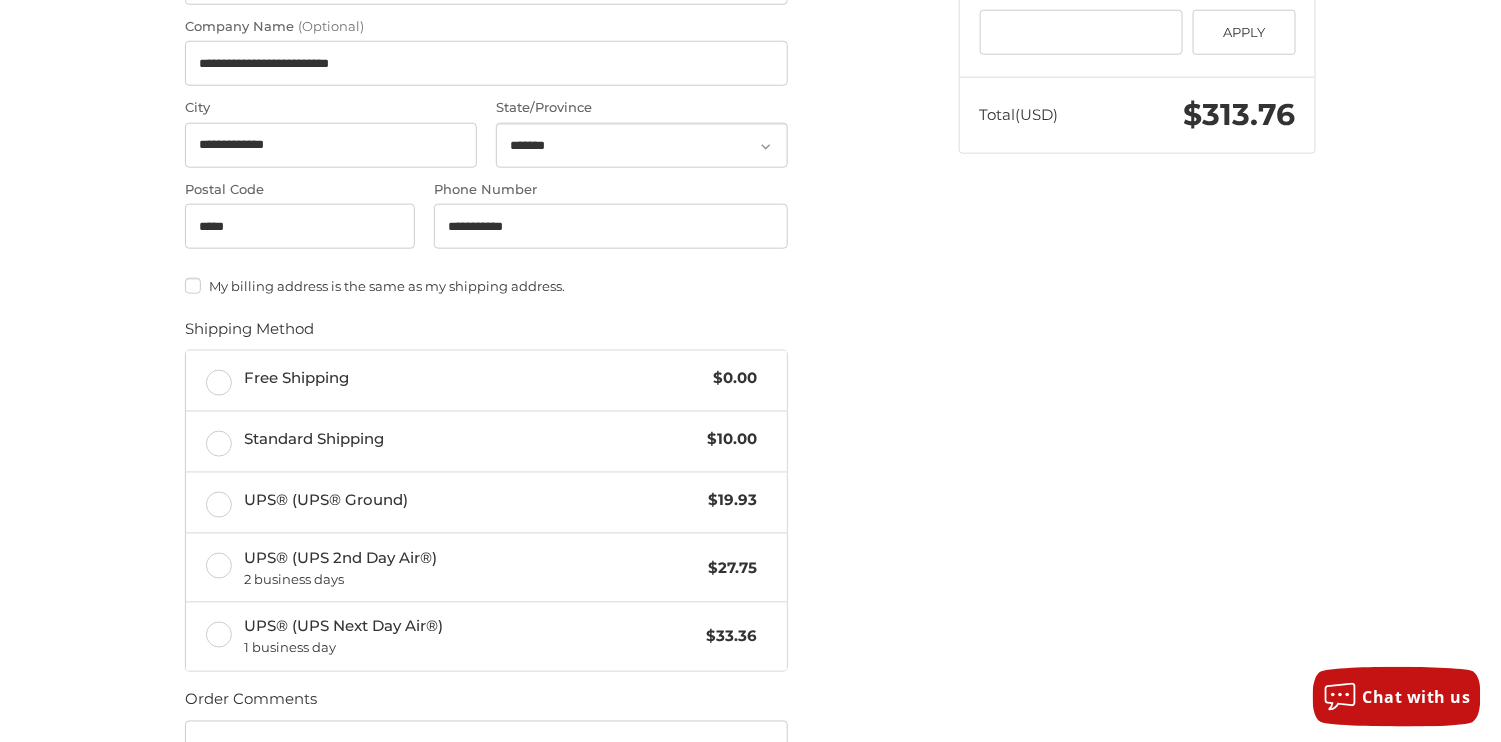 scroll, scrollTop: 684, scrollLeft: 0, axis: vertical 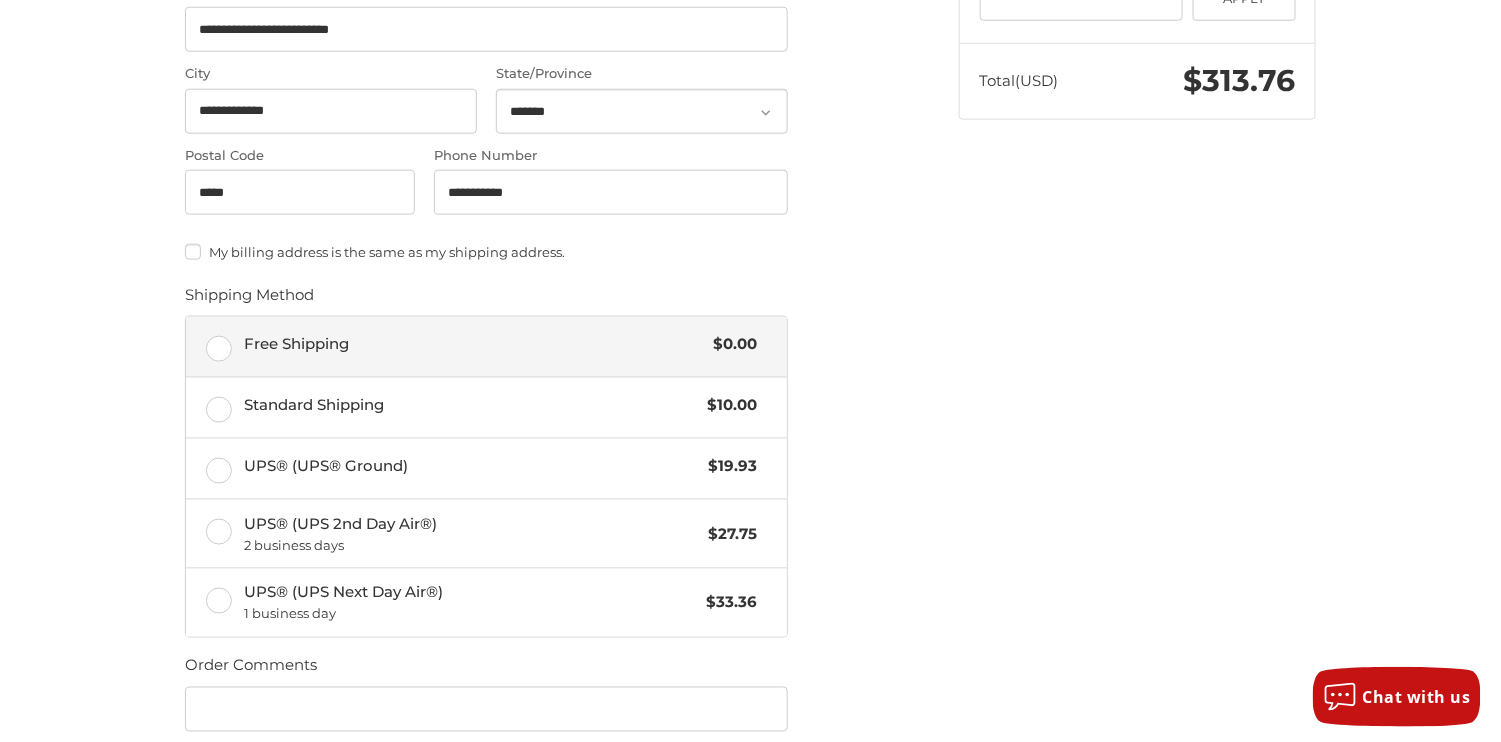 click on "Free Shipping $0.00" at bounding box center [486, 347] 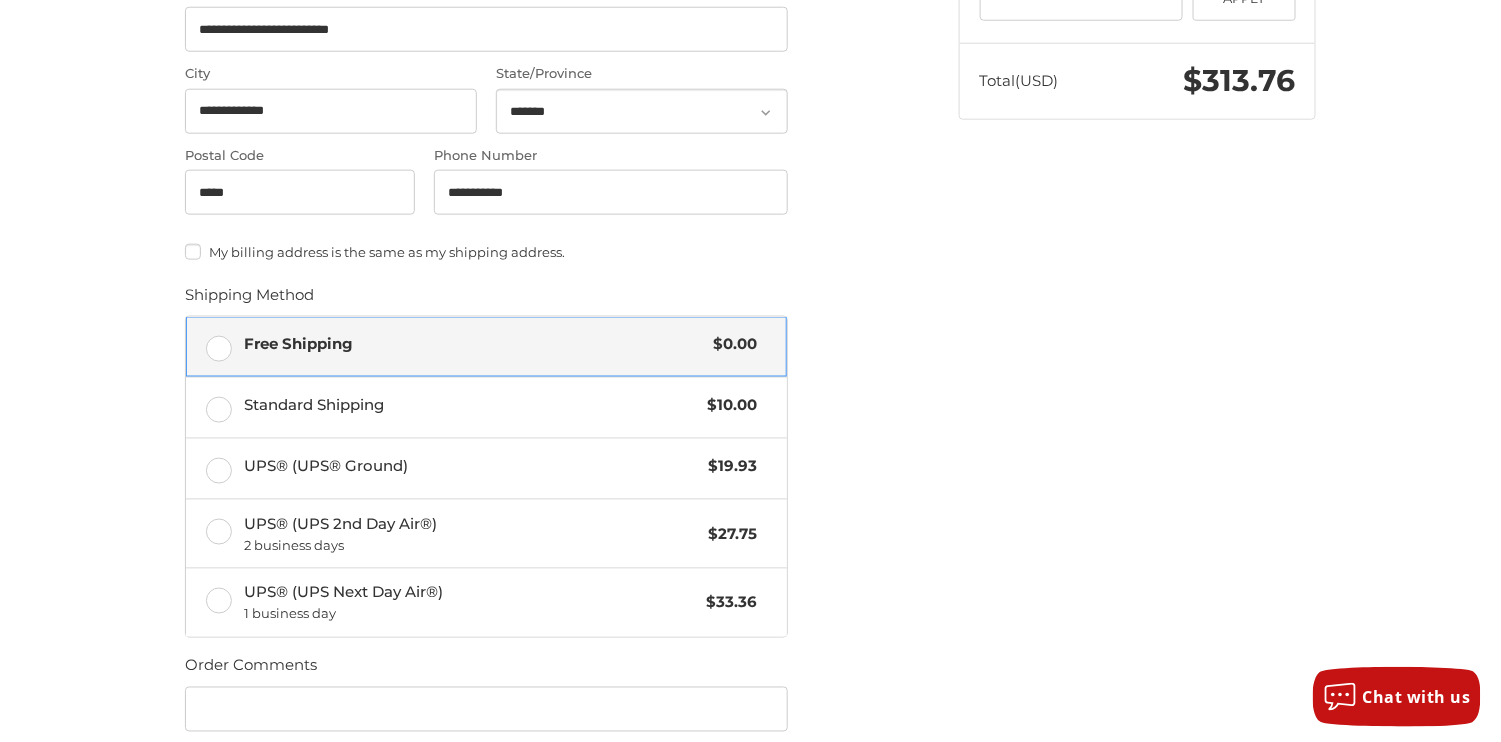 scroll, scrollTop: 884, scrollLeft: 0, axis: vertical 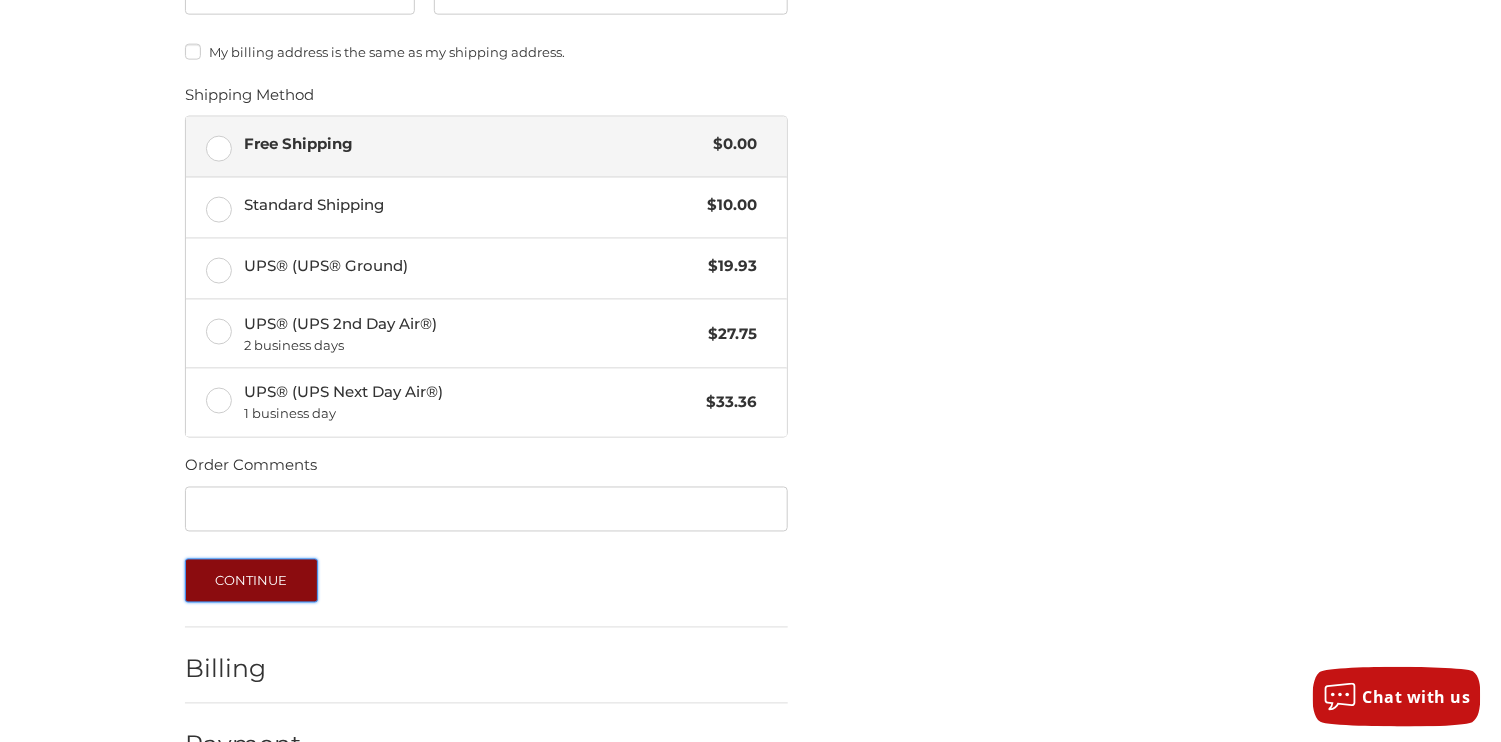 click on "Continue" at bounding box center [251, 581] 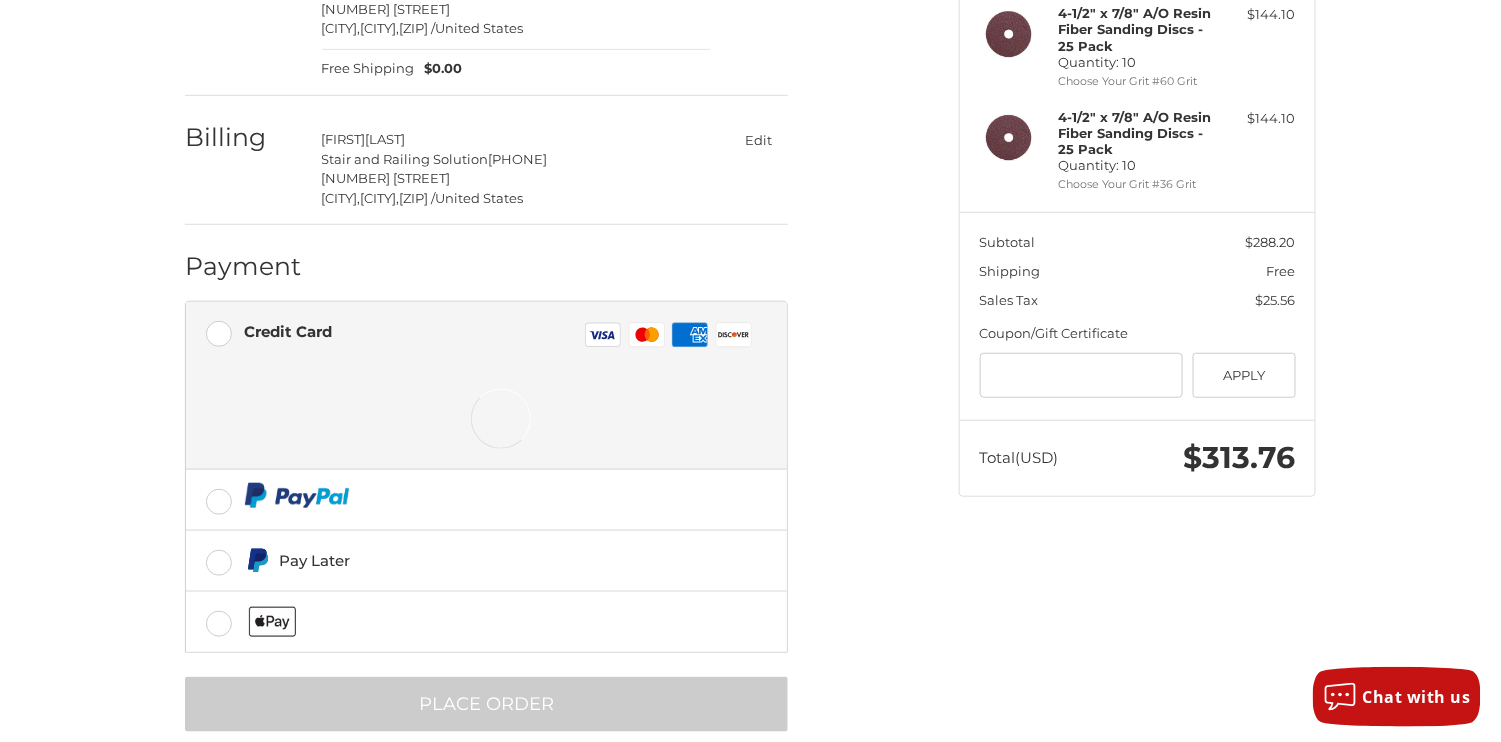 scroll, scrollTop: 338, scrollLeft: 0, axis: vertical 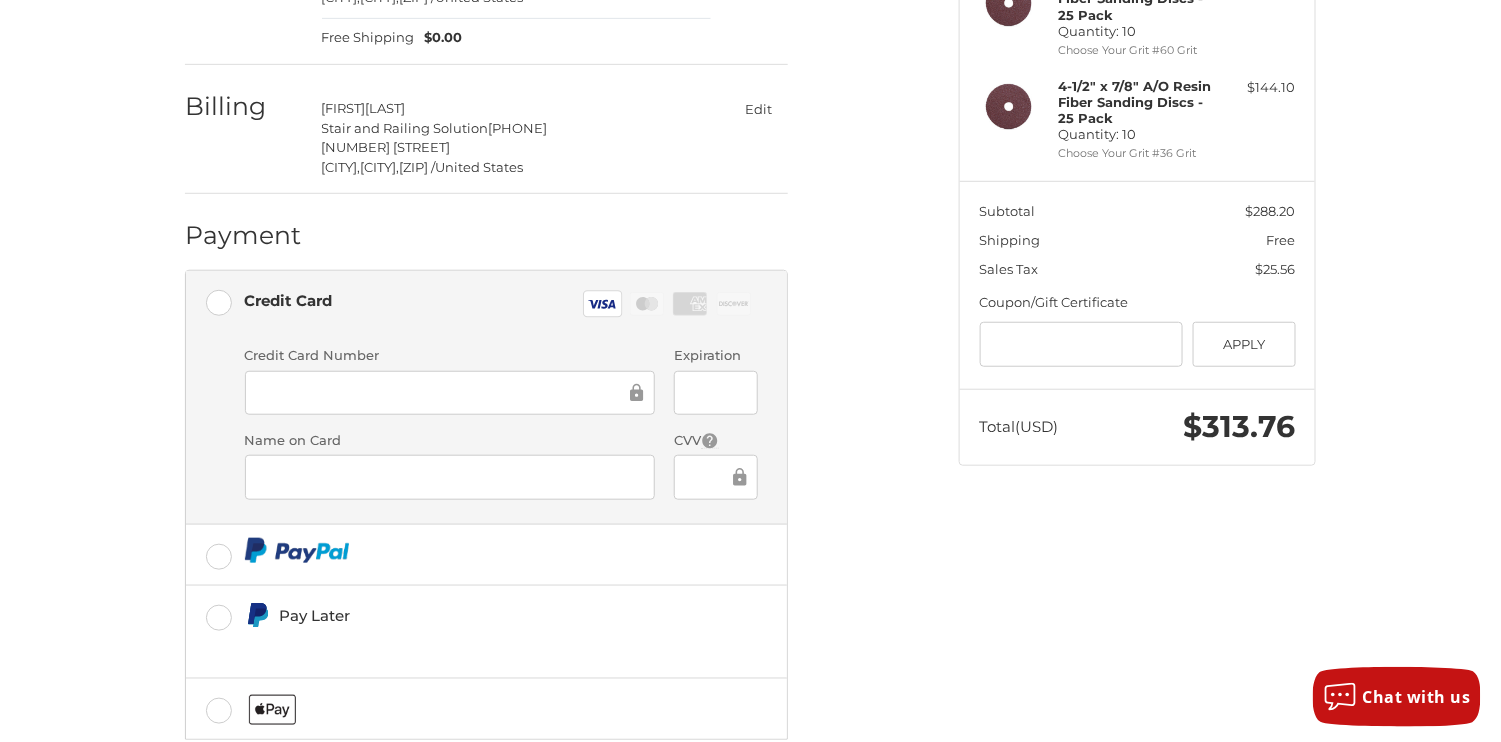 click at bounding box center [715, 393] 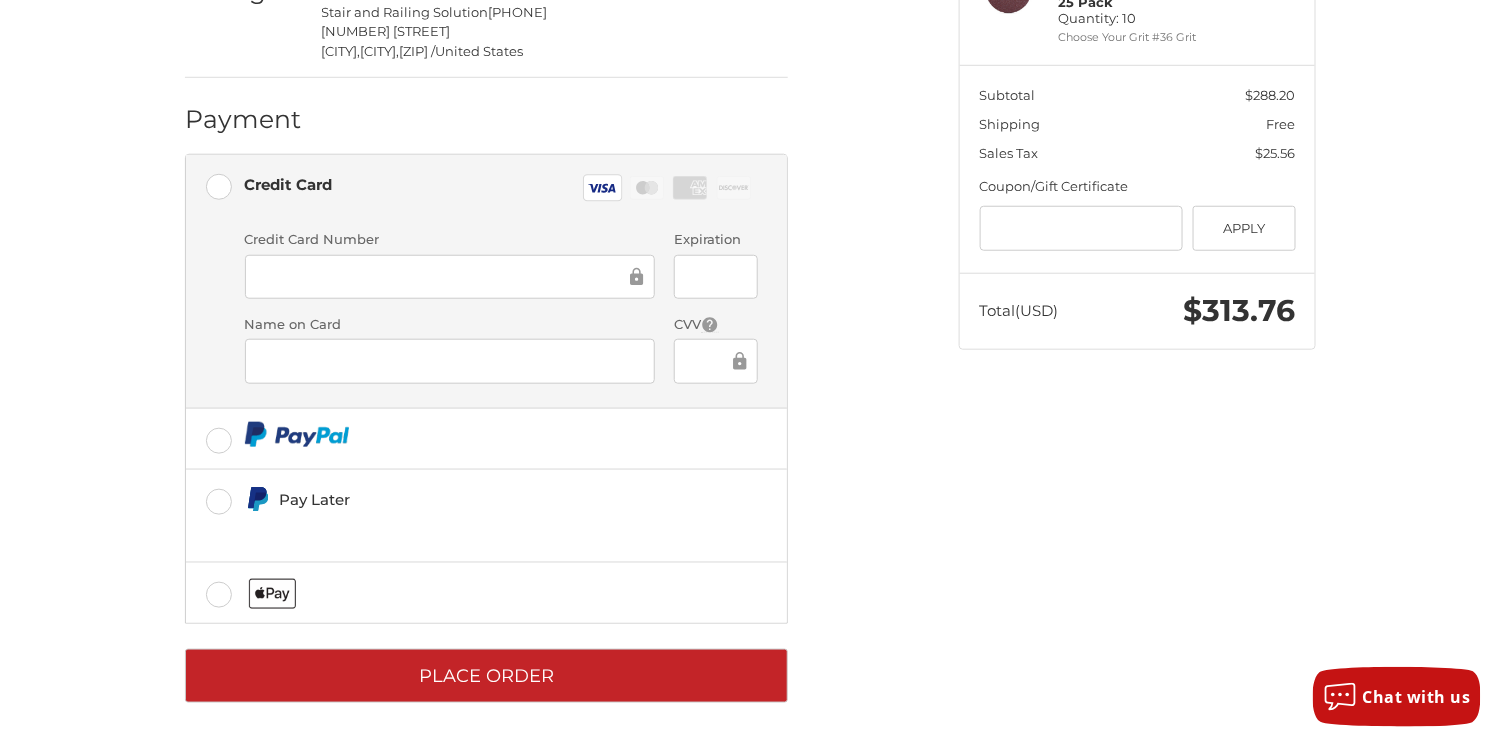 scroll, scrollTop: 457, scrollLeft: 0, axis: vertical 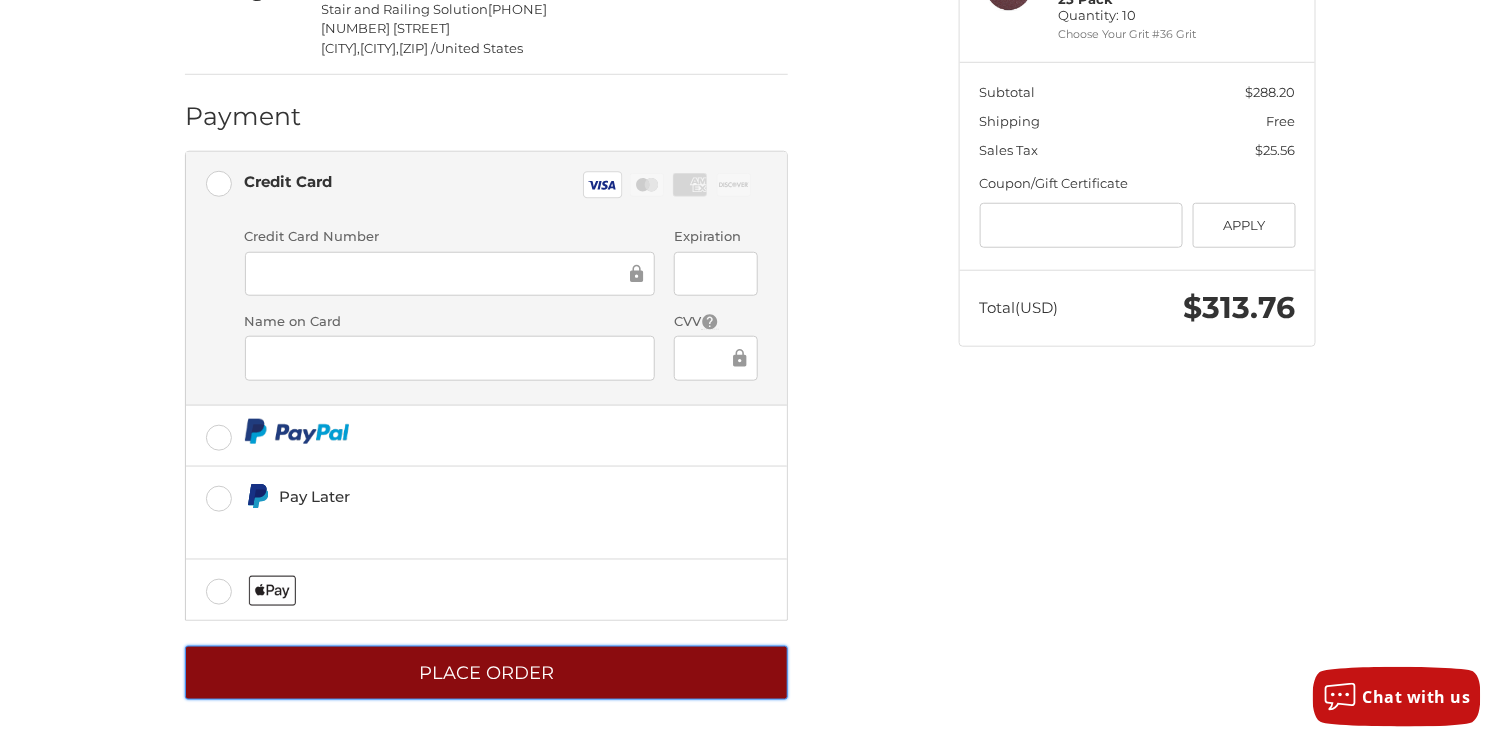 click on "Place Order" at bounding box center [486, 673] 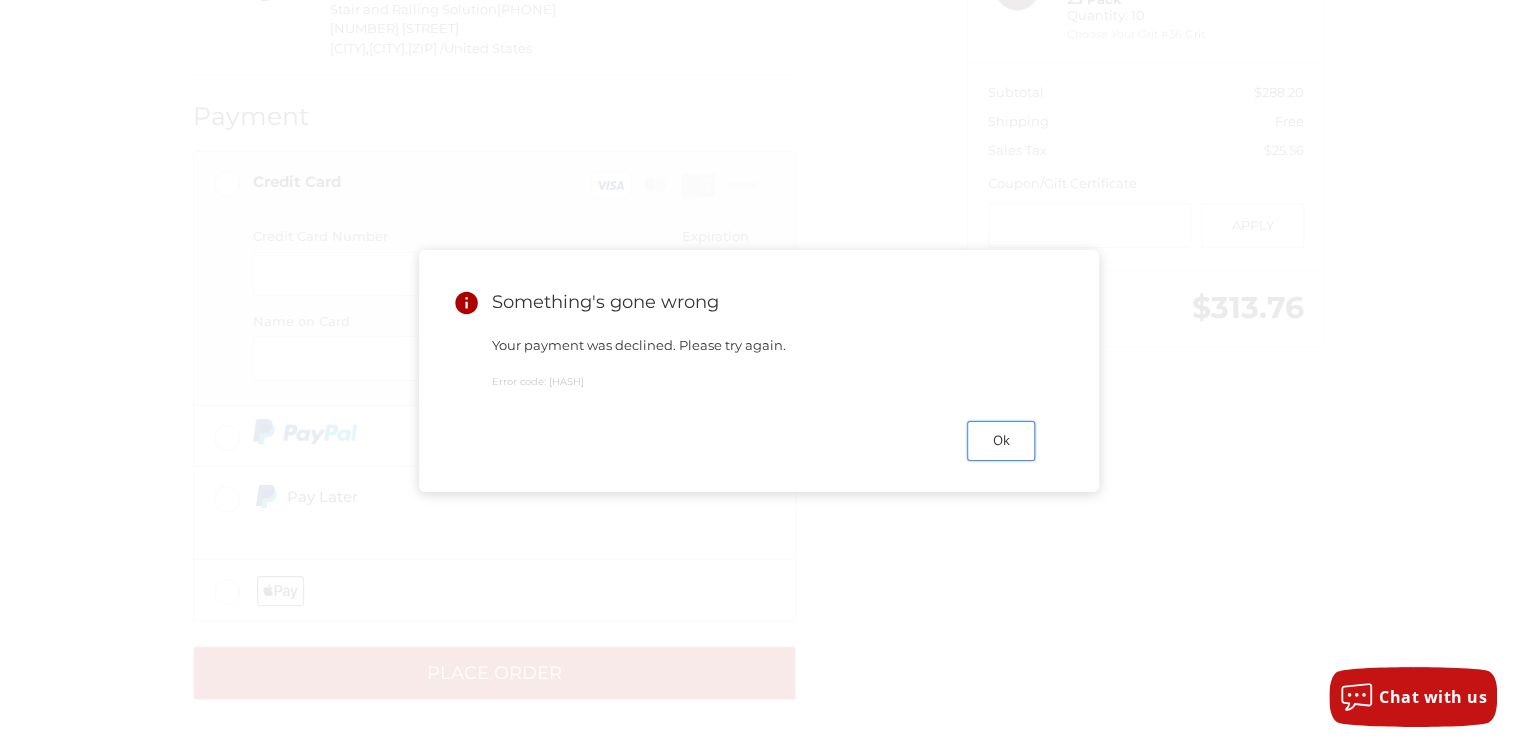 click on "Ok" at bounding box center (1001, 440) 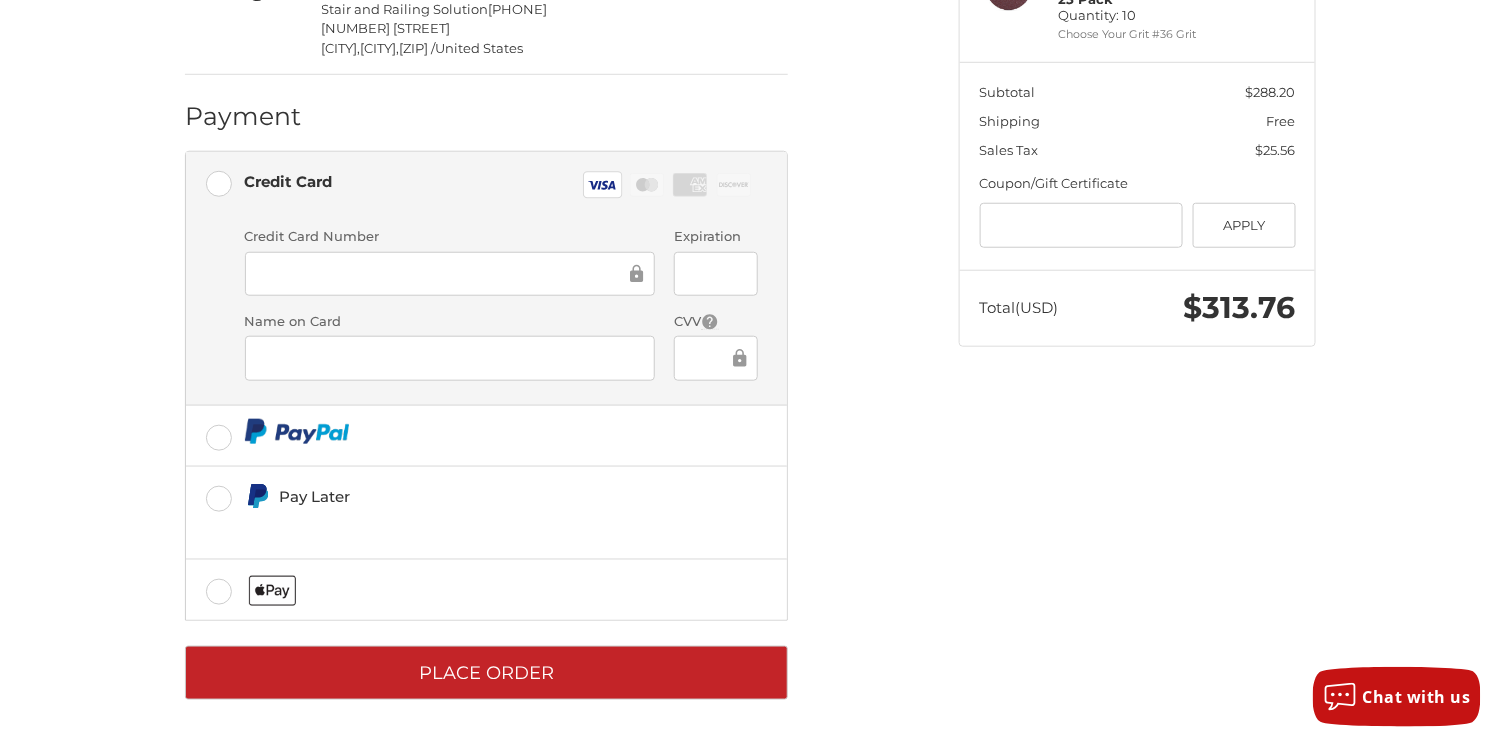 click on "Credit Card Visa Master Amex Discover" at bounding box center [486, 185] 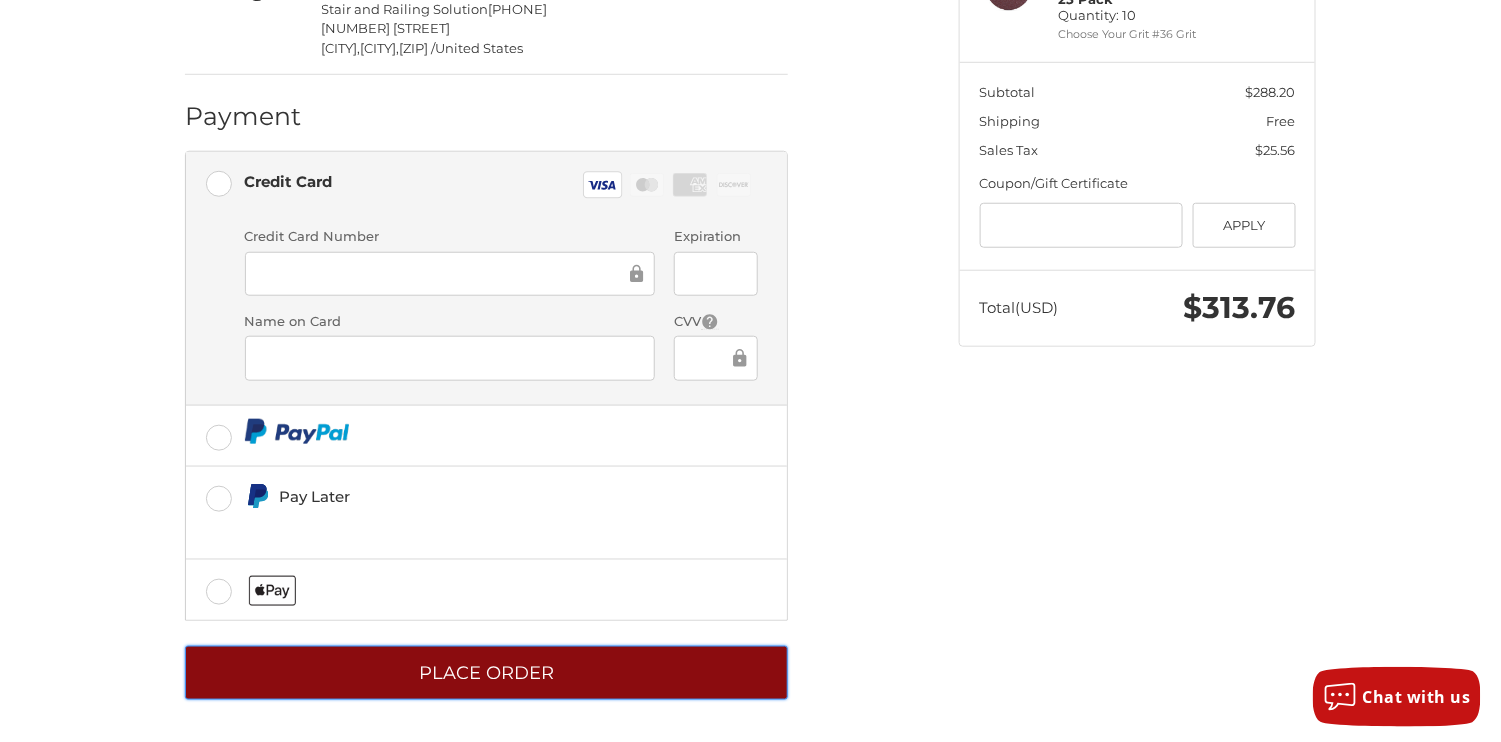 click on "Place Order" at bounding box center (486, 673) 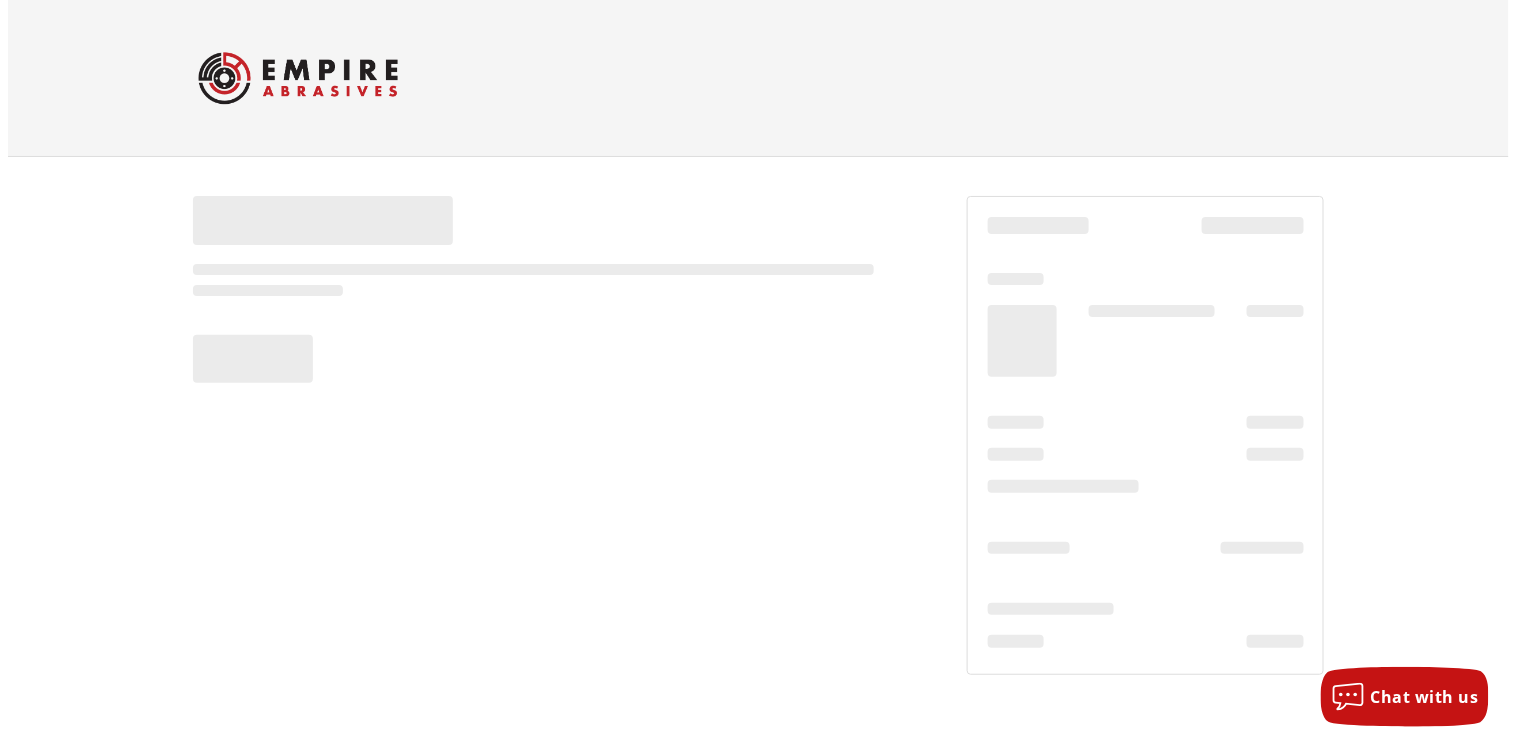 scroll, scrollTop: 0, scrollLeft: 0, axis: both 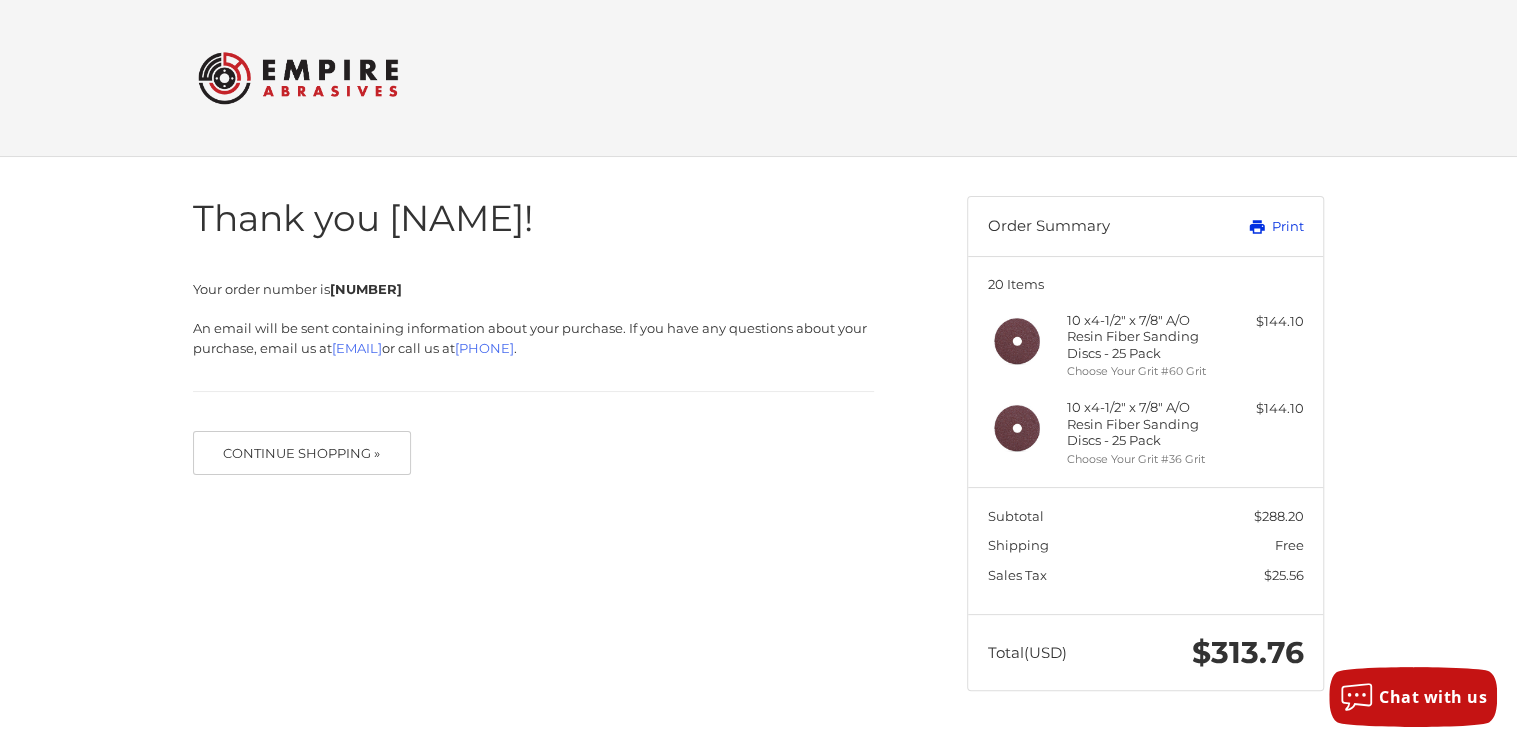 click on "Print" at bounding box center [1253, 227] 